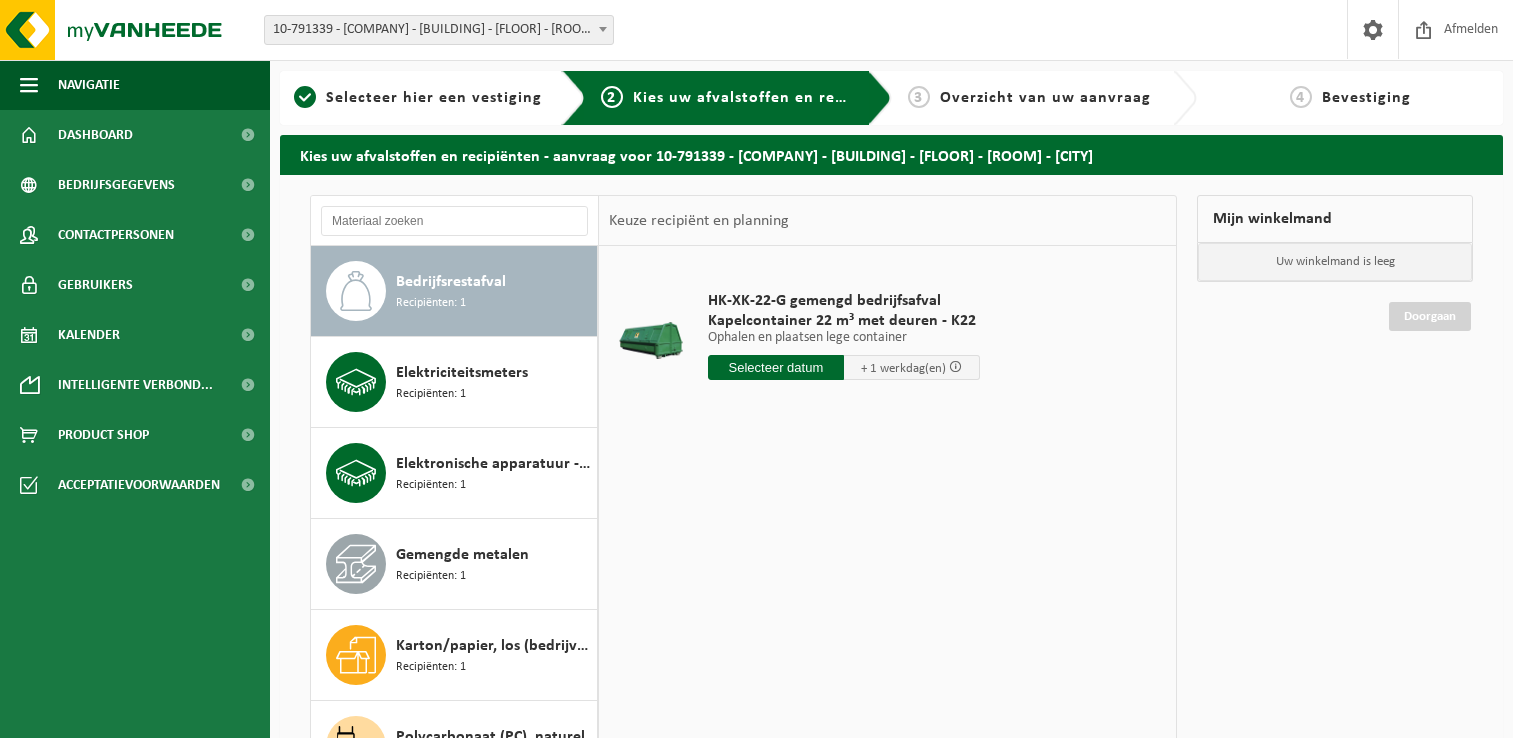scroll, scrollTop: 0, scrollLeft: 0, axis: both 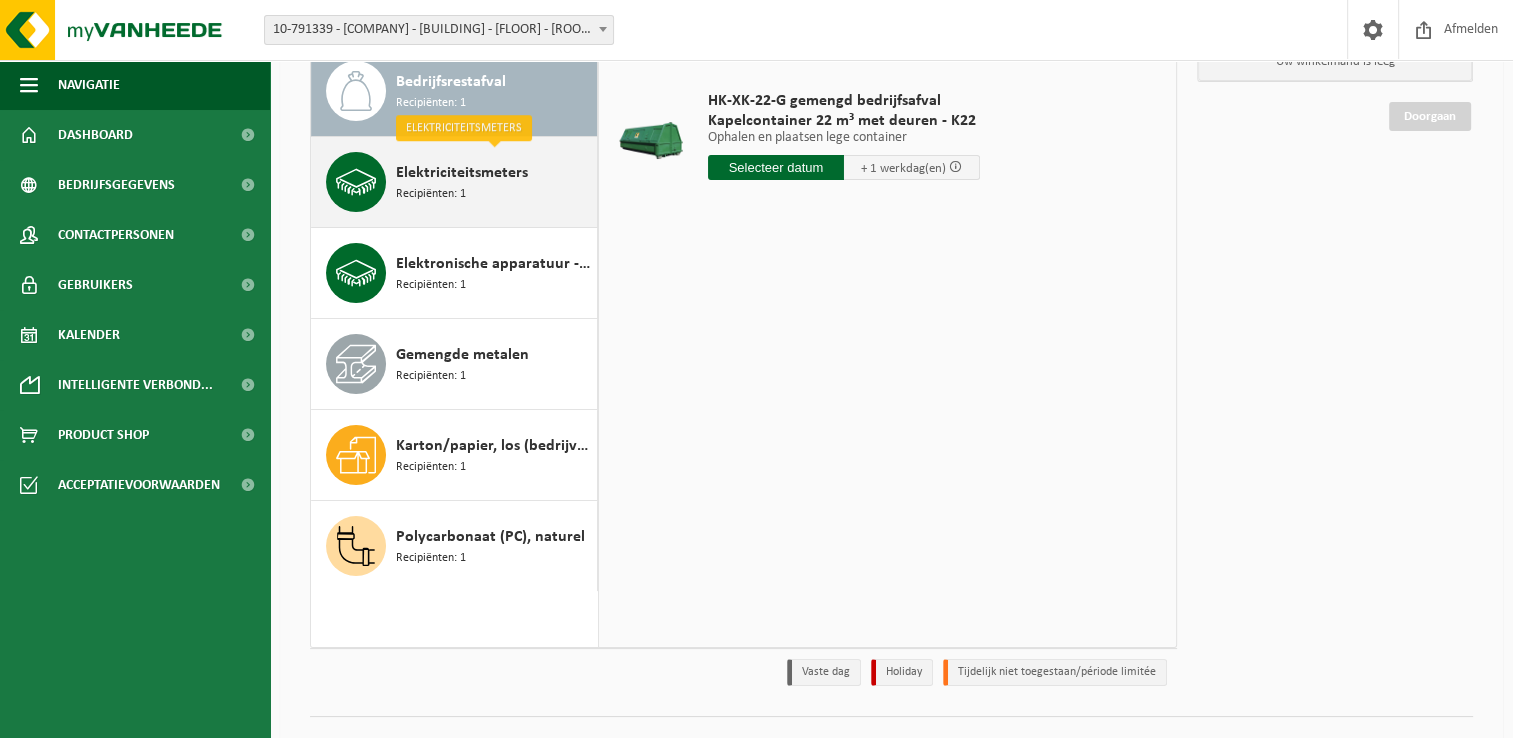 click on "Elektriciteitsmeters" at bounding box center [462, 173] 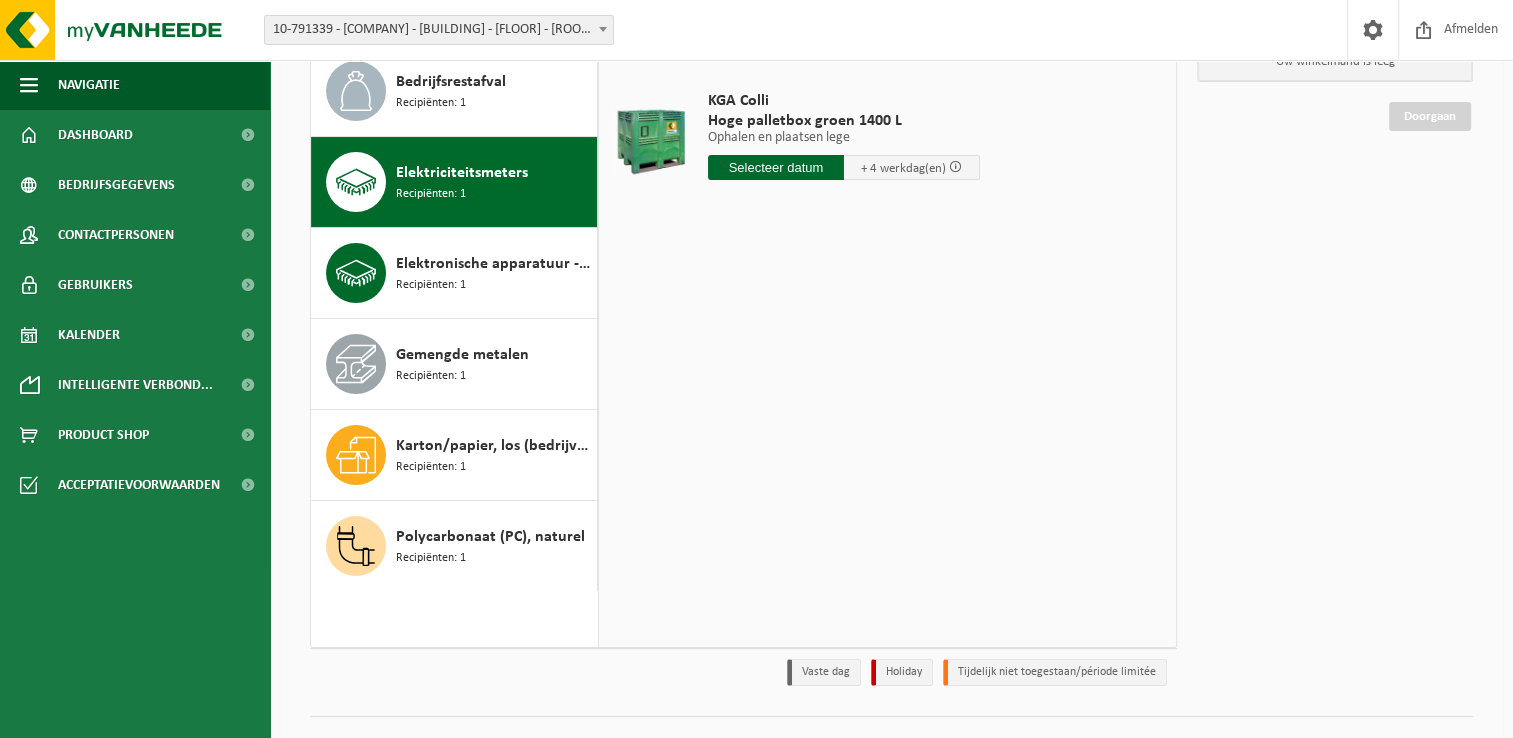 click on "Recipiënten: 1" at bounding box center (431, 194) 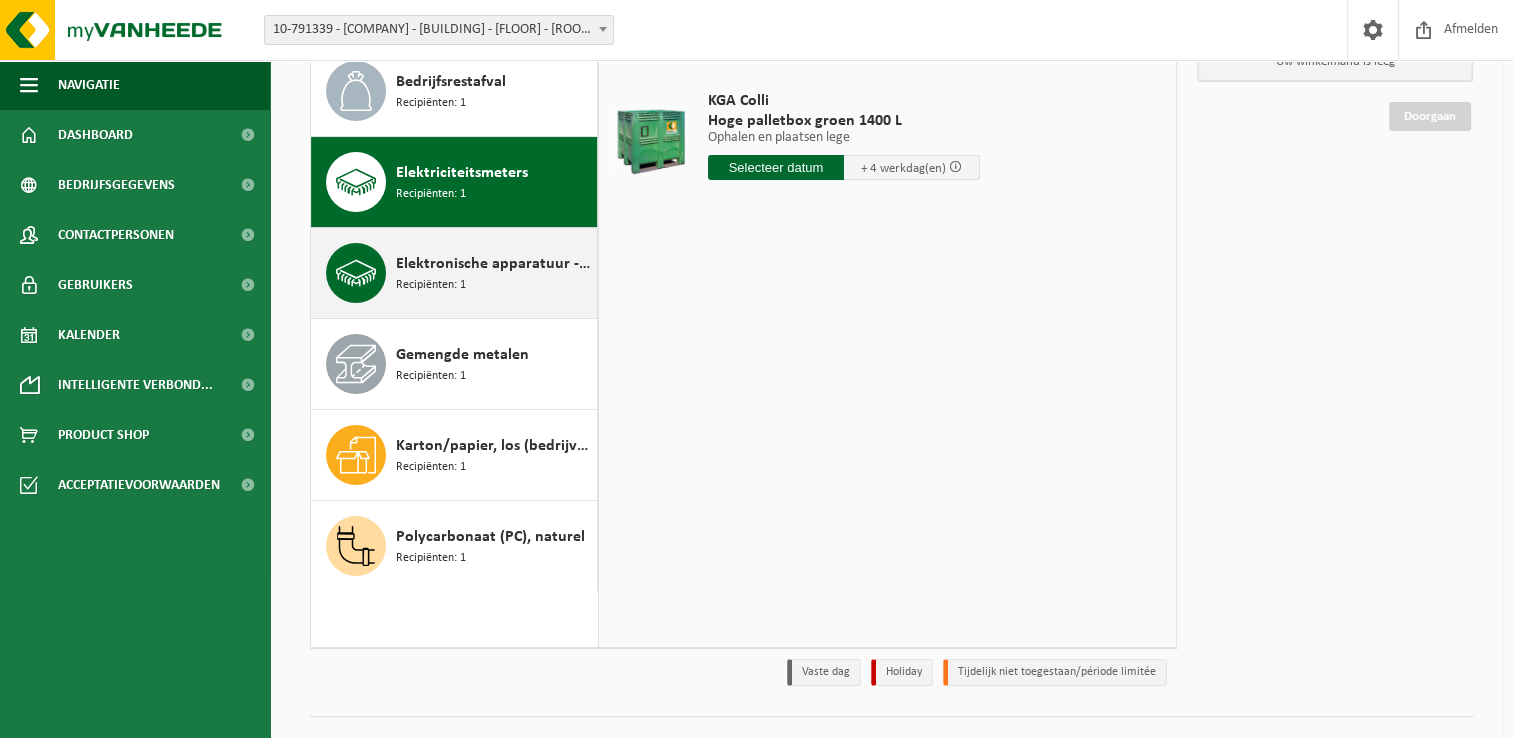 click on "Elektronische apparatuur - overige (OVE)" at bounding box center [494, 264] 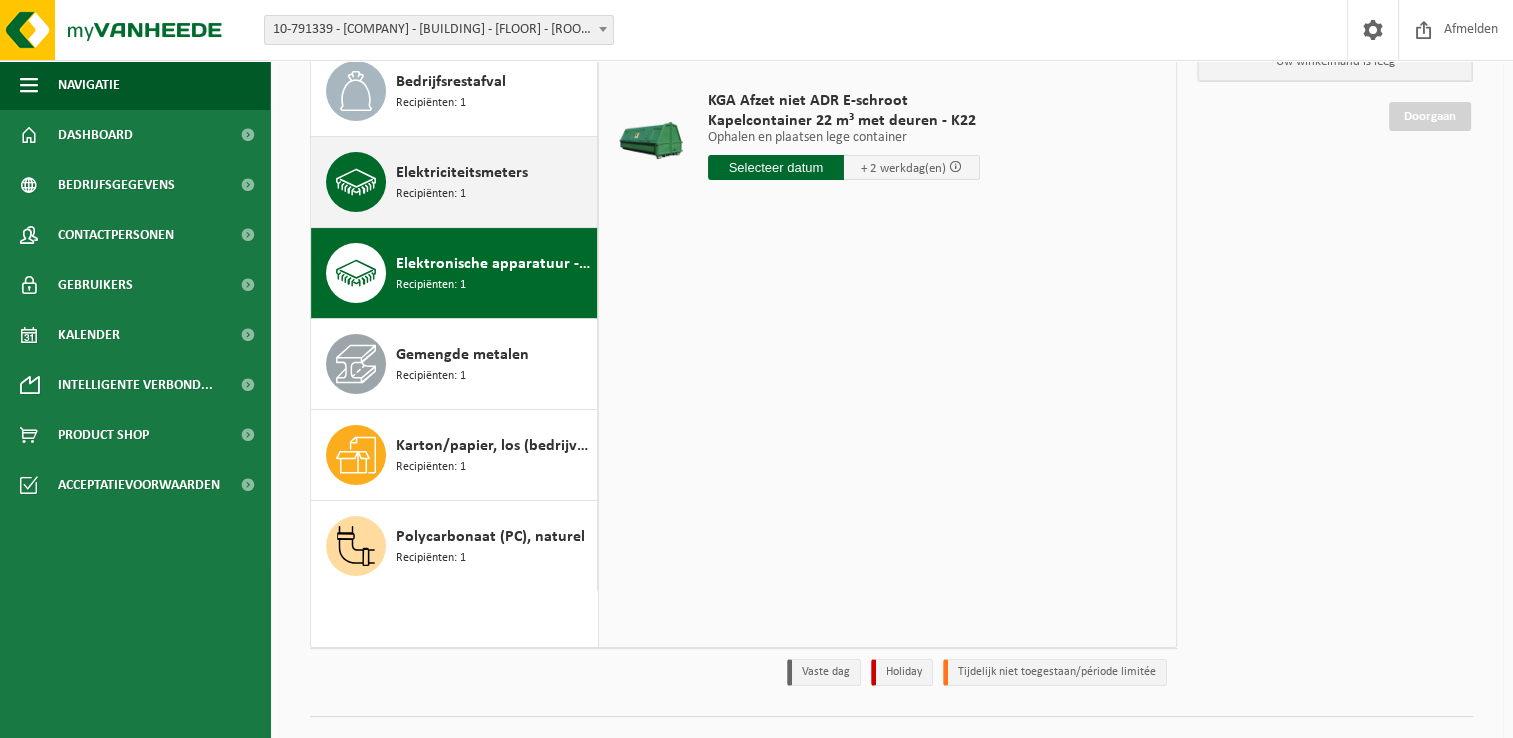 click on "Elektriciteitsmeters   Recipiënten: 1" at bounding box center (494, 182) 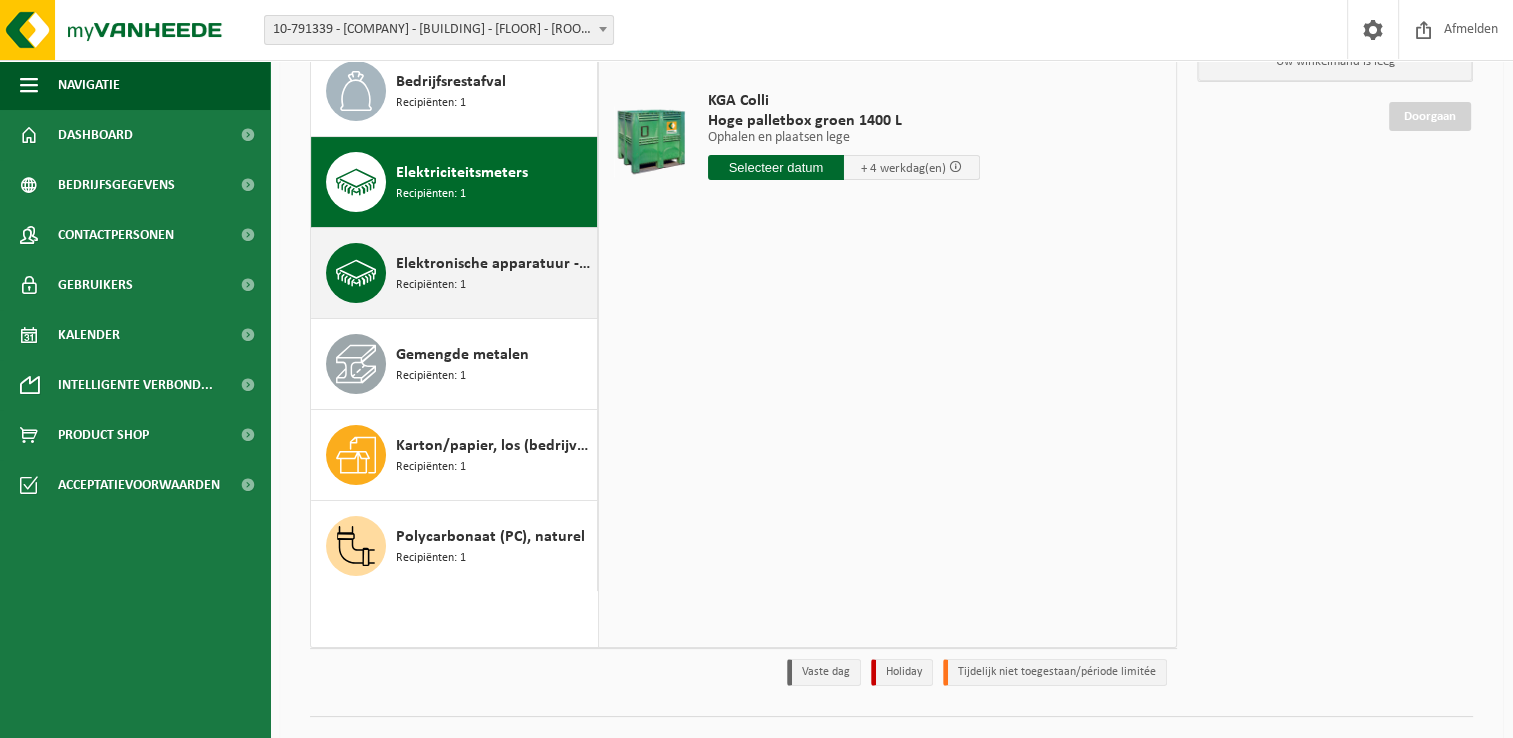 click on "Elektronische apparatuur - overige (OVE)" at bounding box center (494, 264) 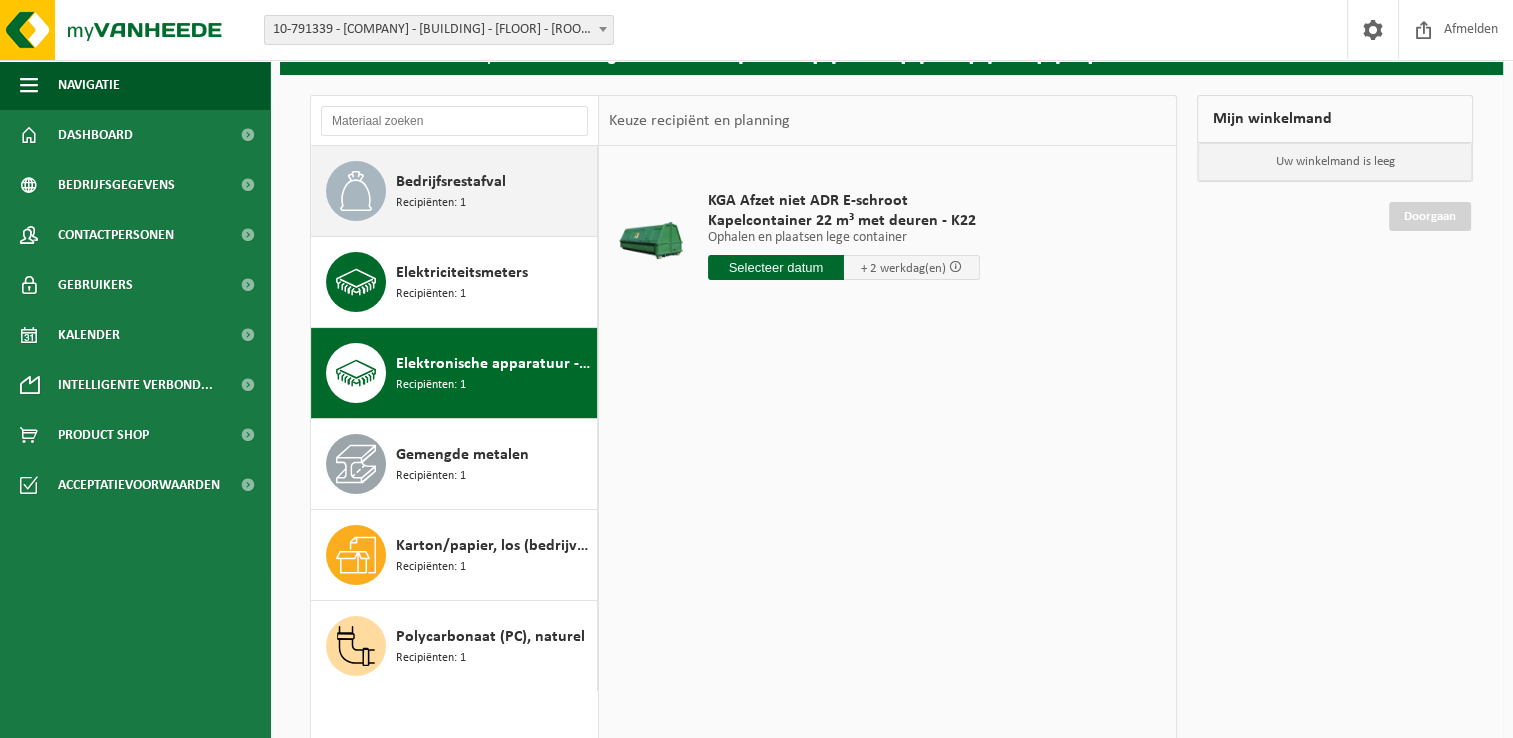 scroll, scrollTop: 200, scrollLeft: 0, axis: vertical 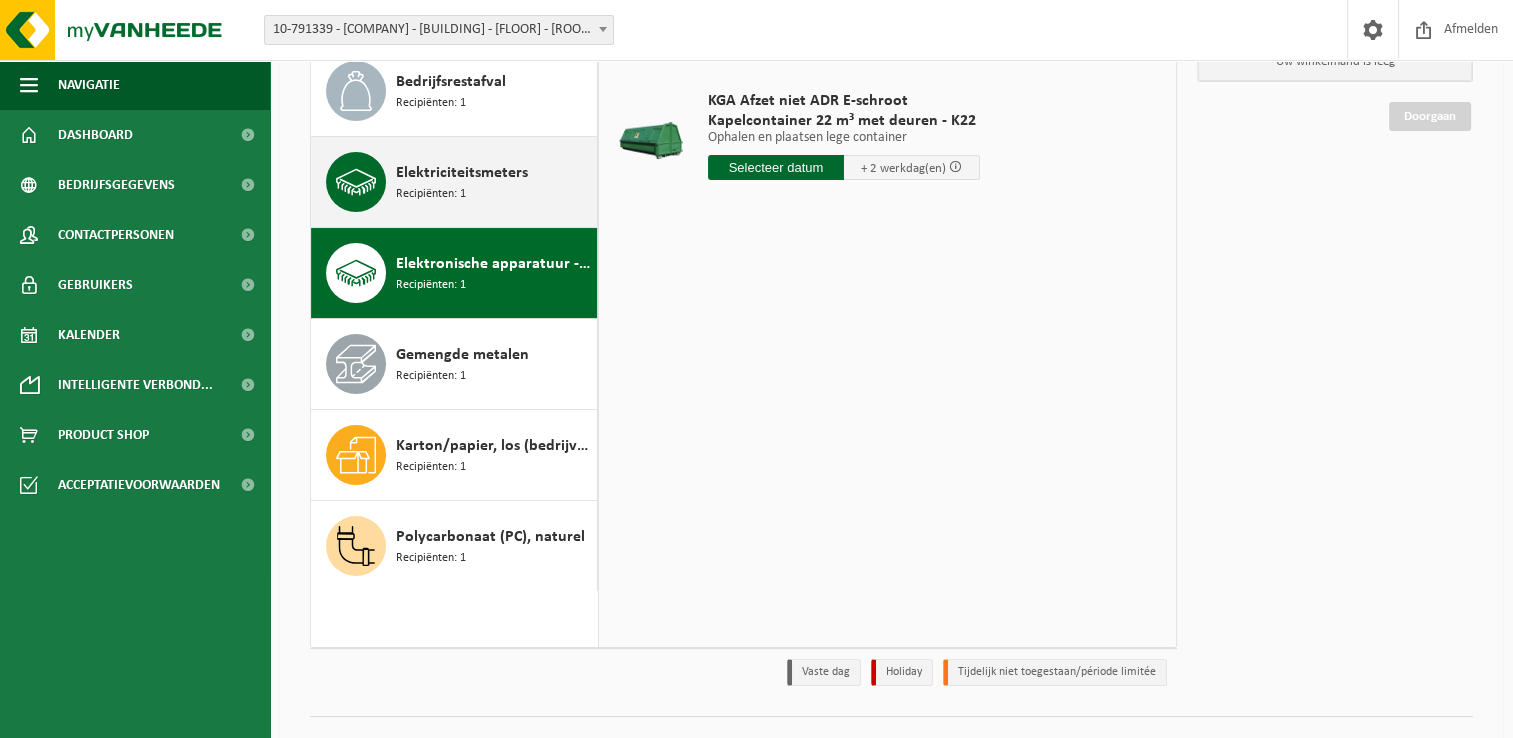 click on "Elektriciteitsmeters" at bounding box center [462, 173] 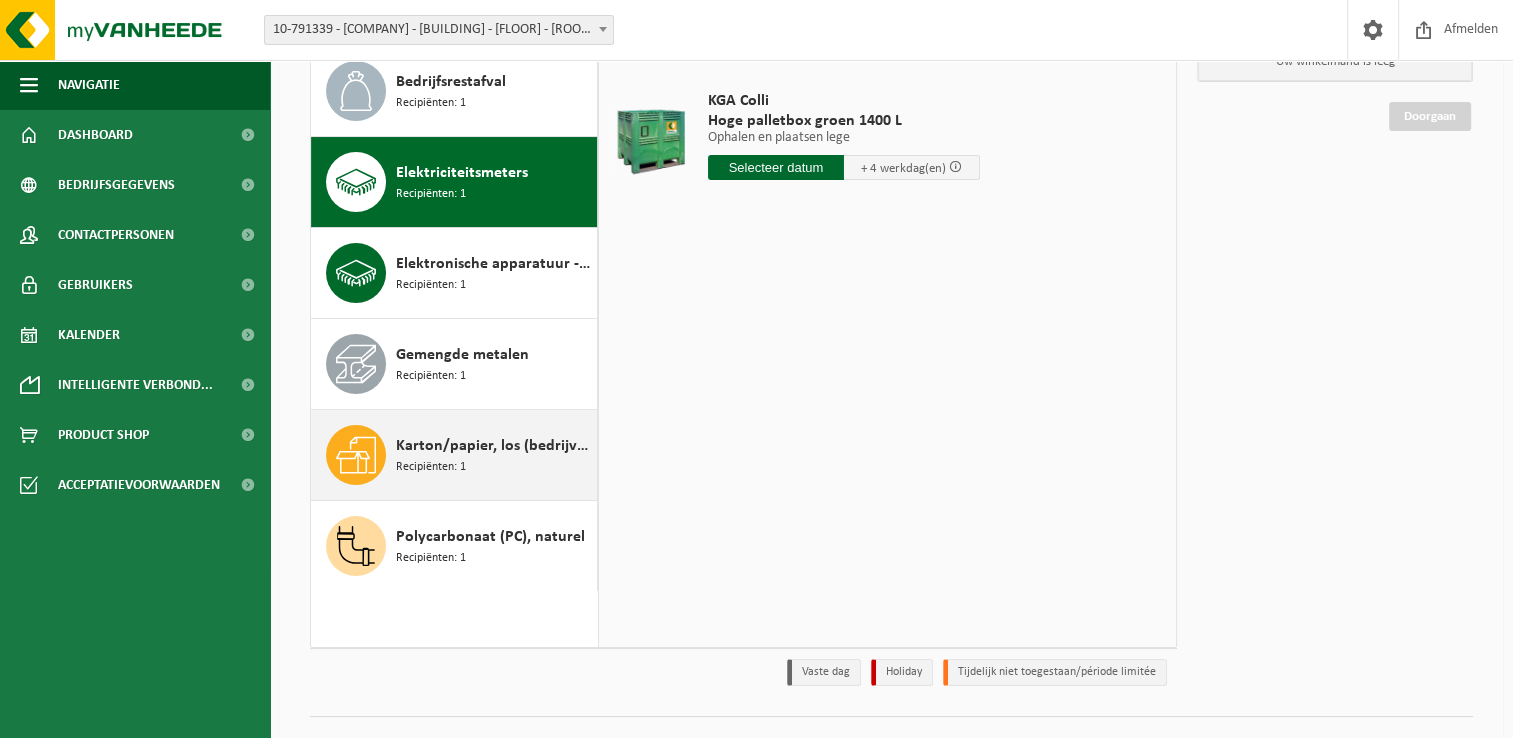 click on "Recipiënten: 1" at bounding box center (431, 467) 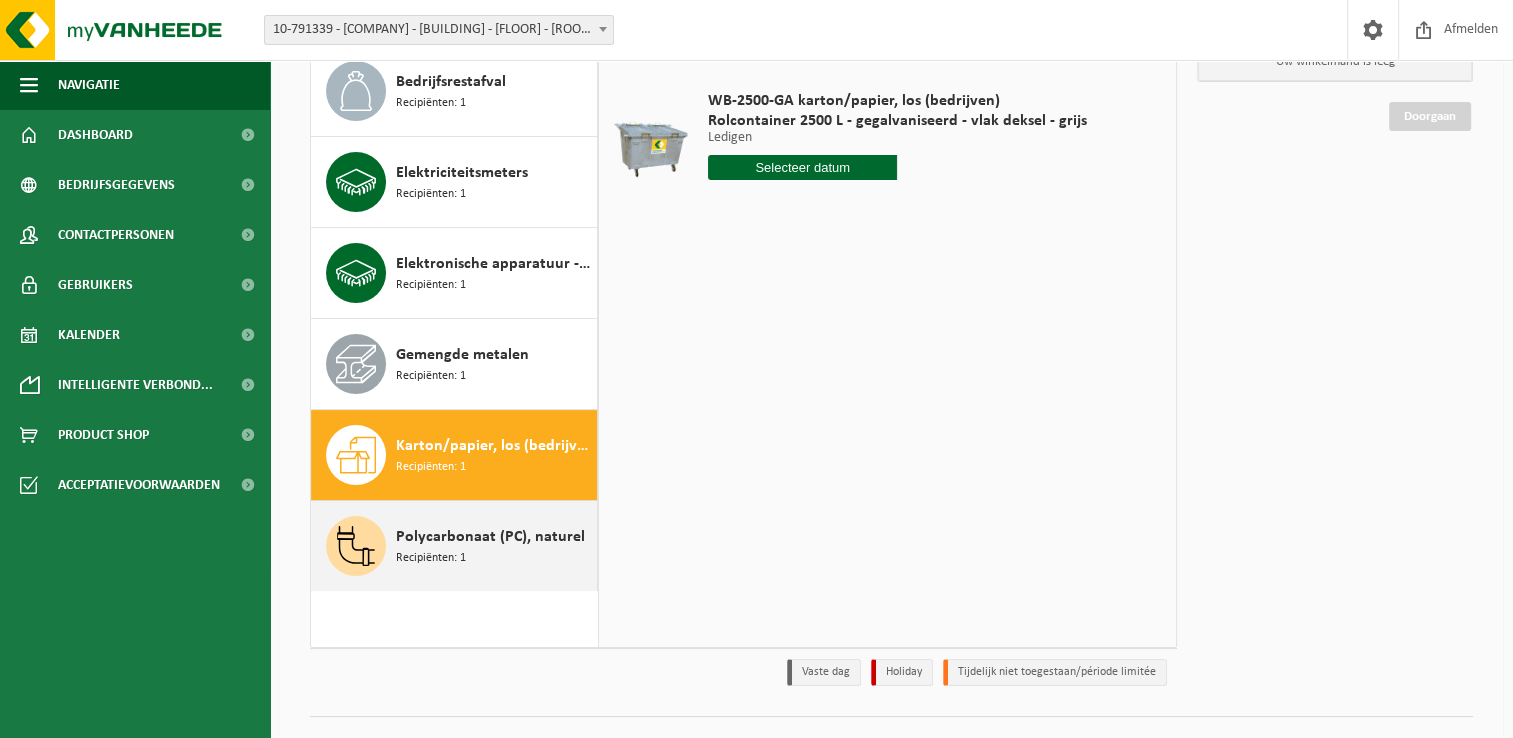 click on "Polycarbonaat (PC), naturel" at bounding box center [490, 537] 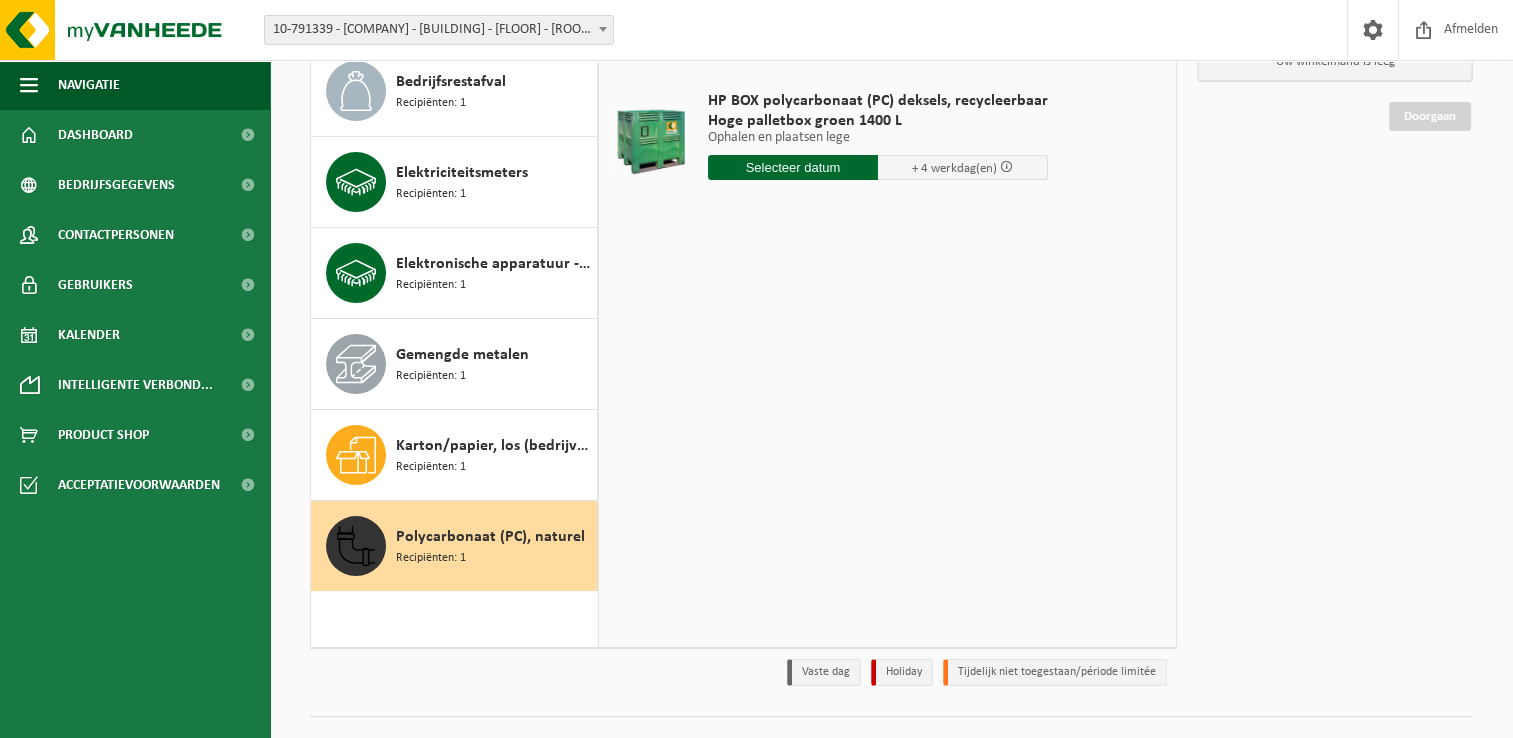 click at bounding box center [793, 167] 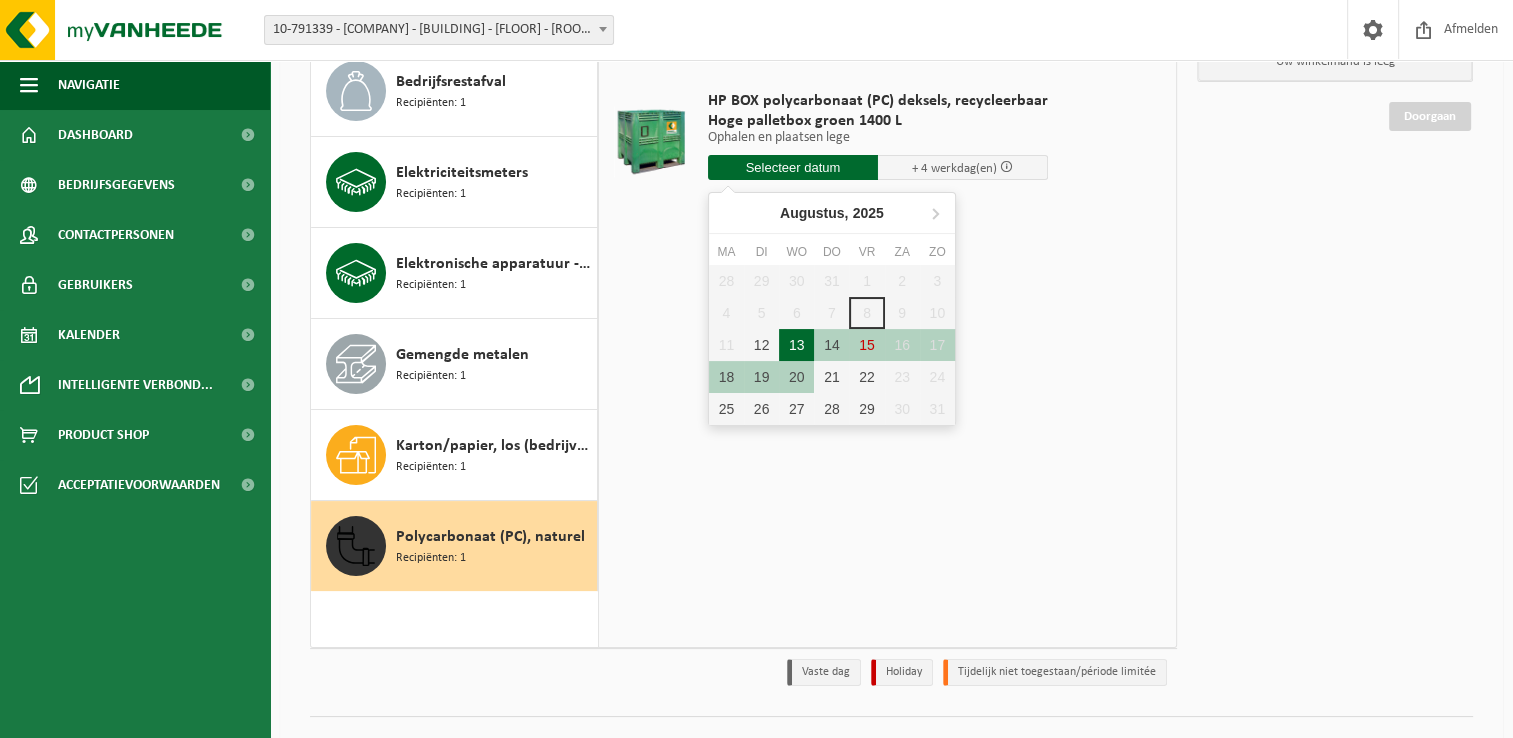 click on "13" at bounding box center [796, 345] 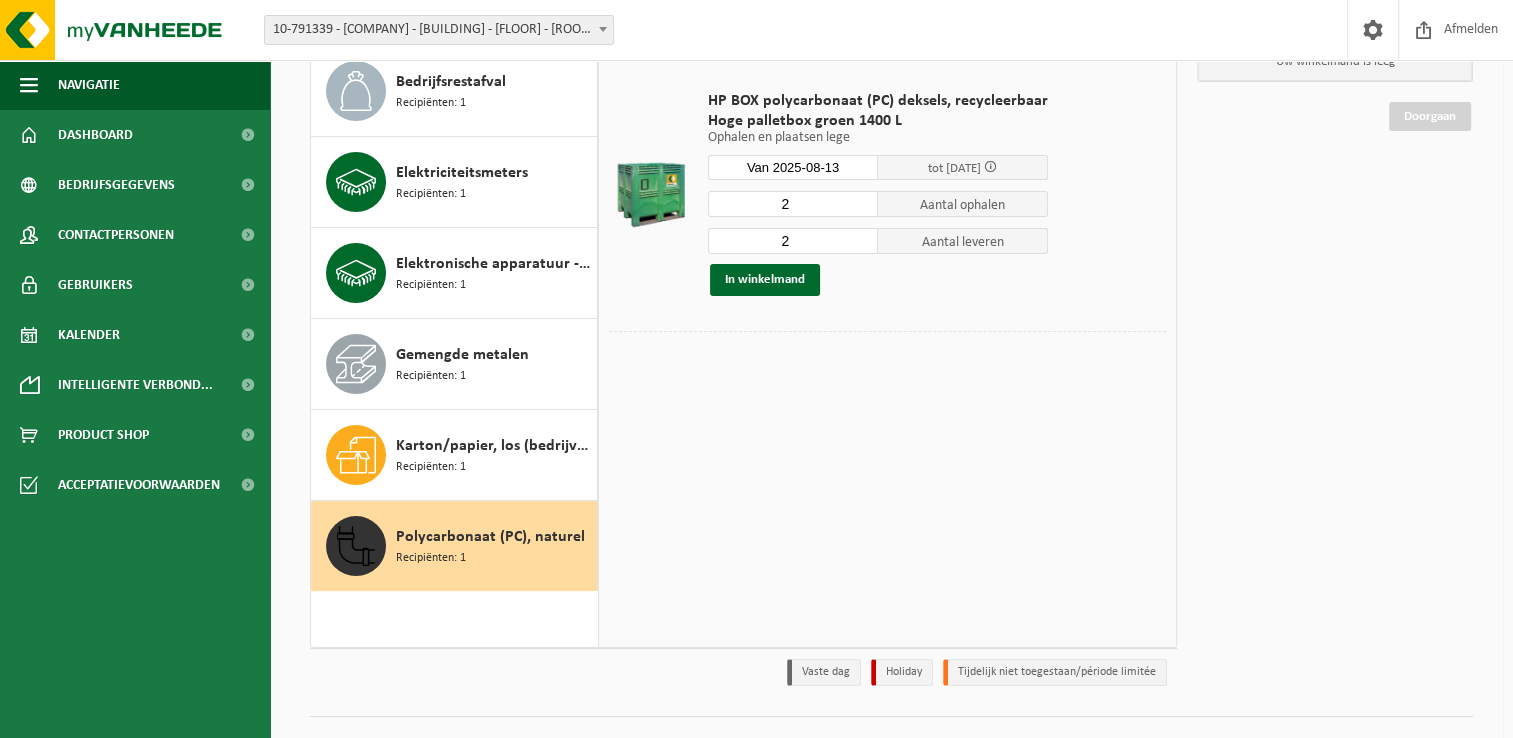 click on "Van 2025-08-13" at bounding box center [793, 167] 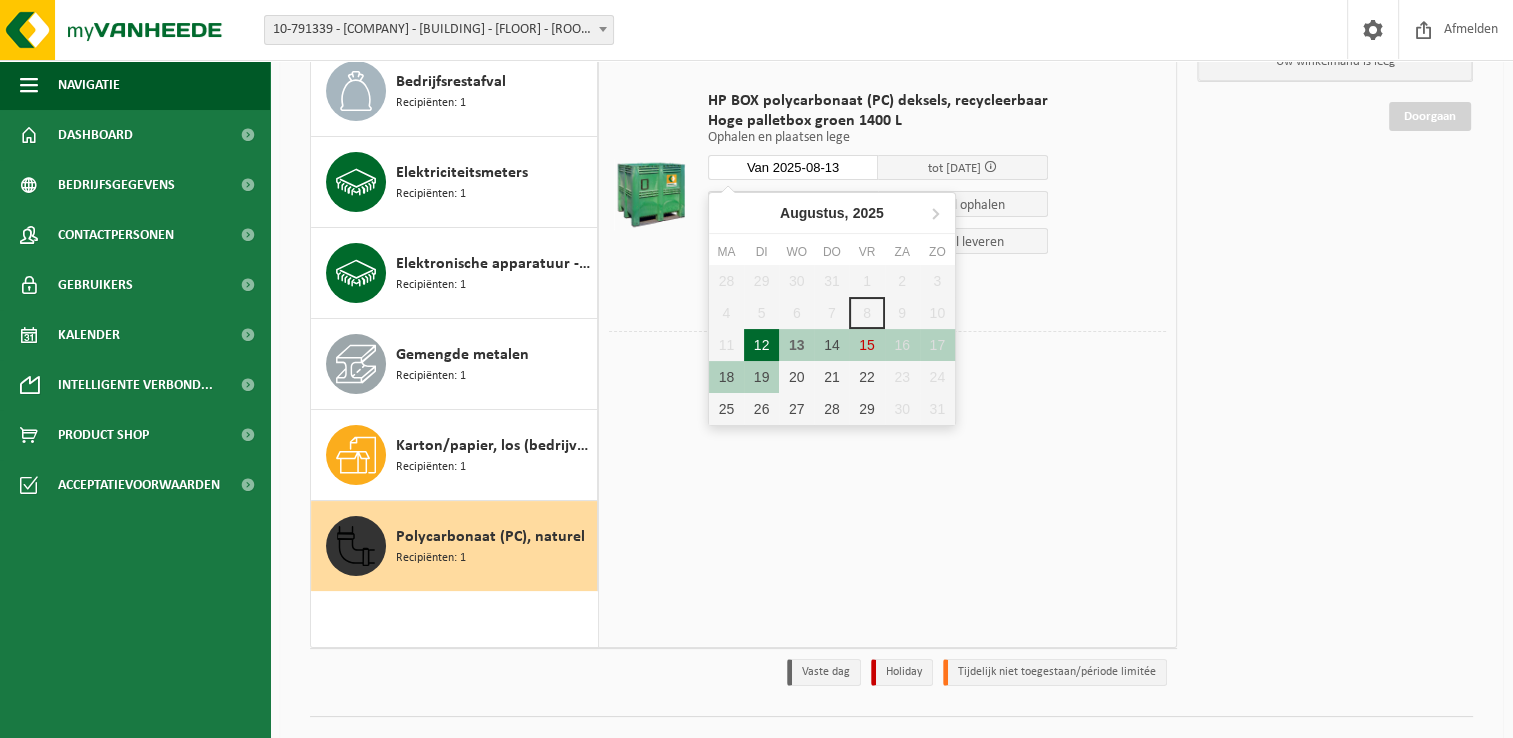 click on "12" at bounding box center [761, 345] 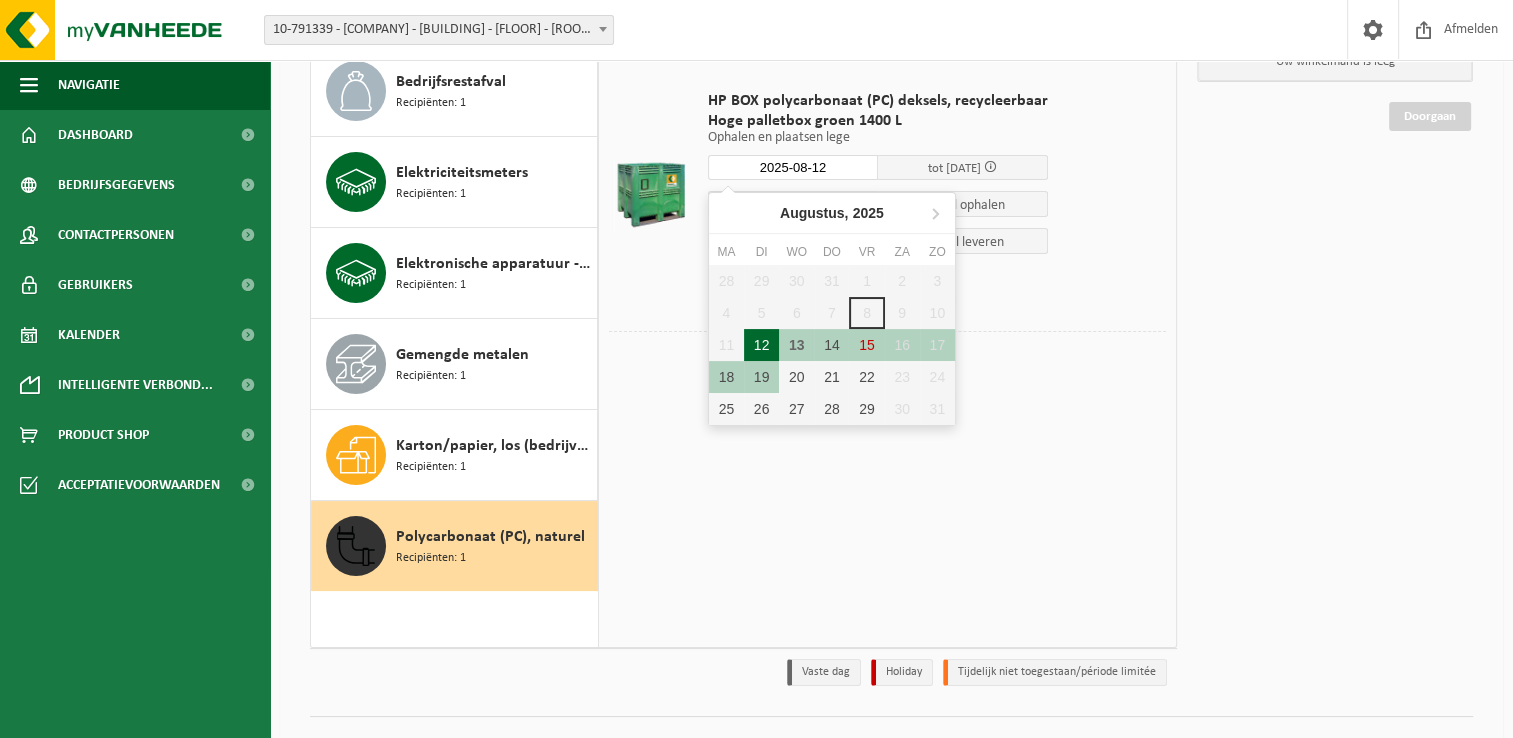 type on "Van 2025-08-12" 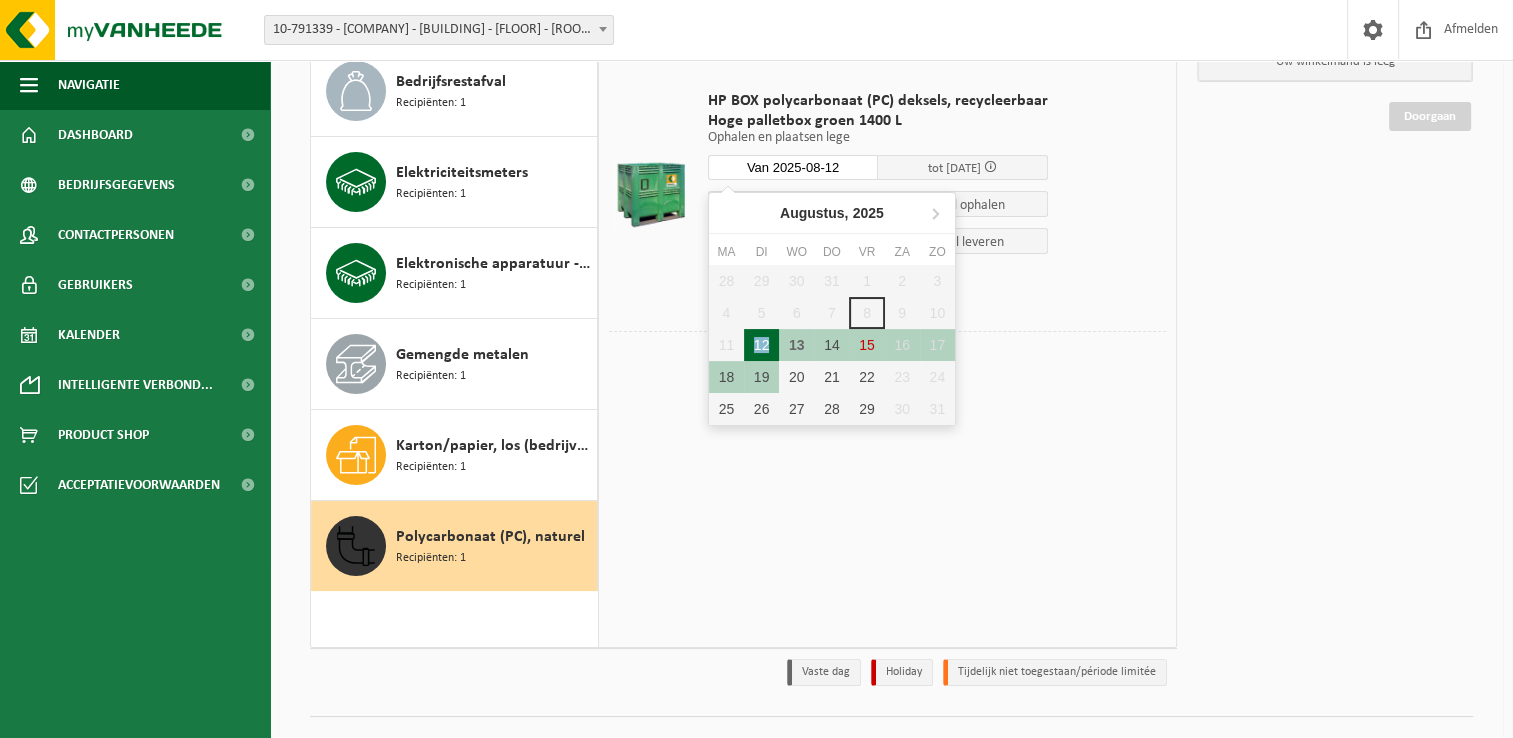click on "12" at bounding box center (761, 345) 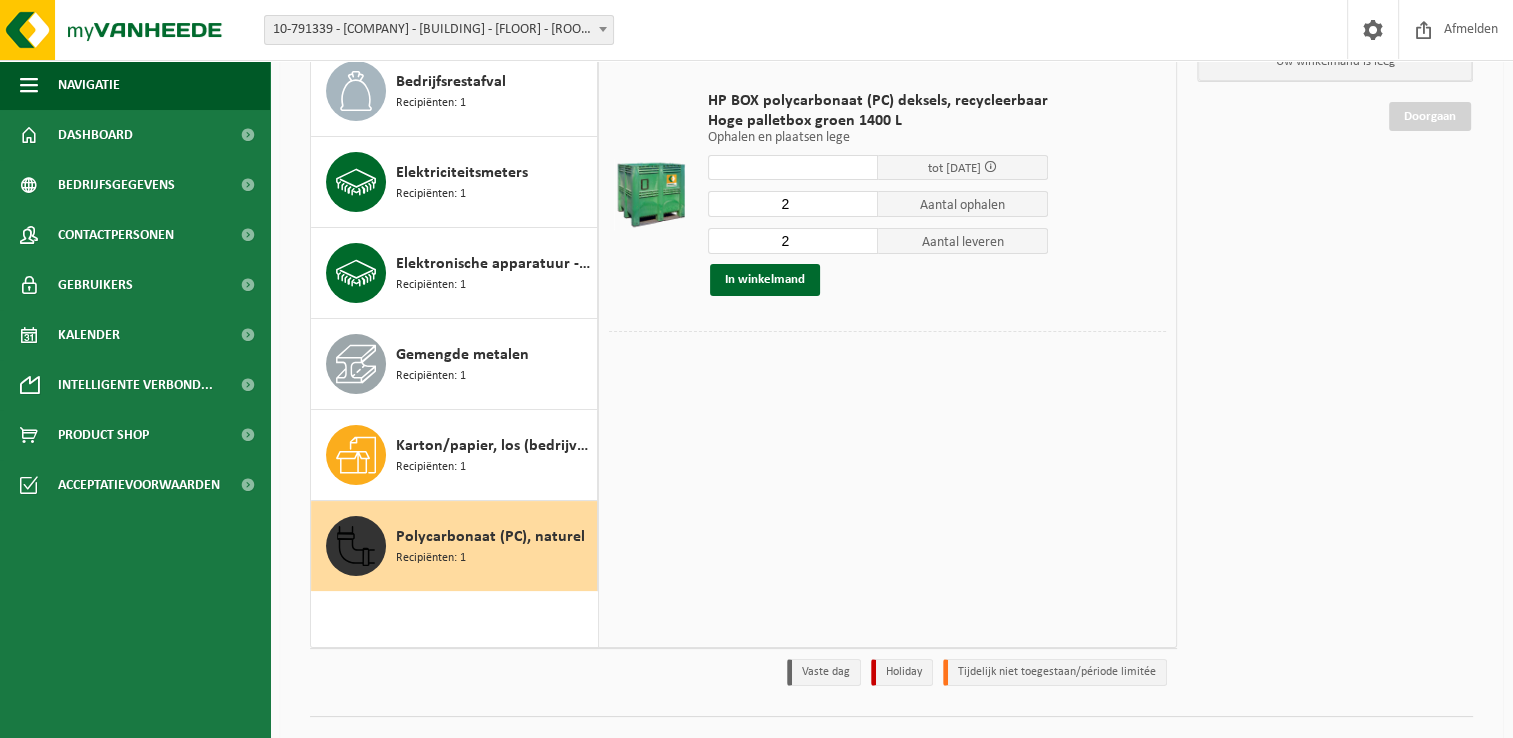 click at bounding box center [887, 346] 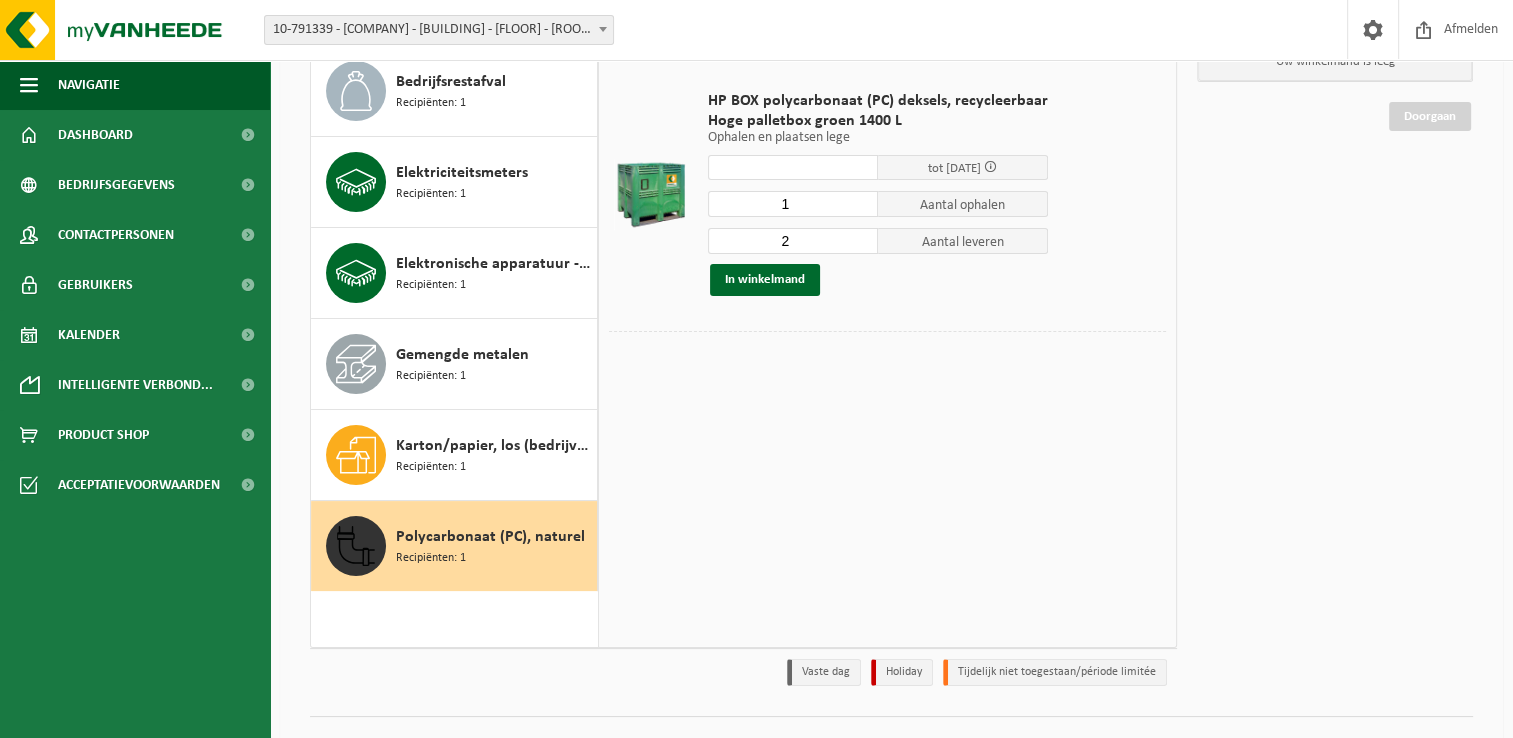 type on "1" 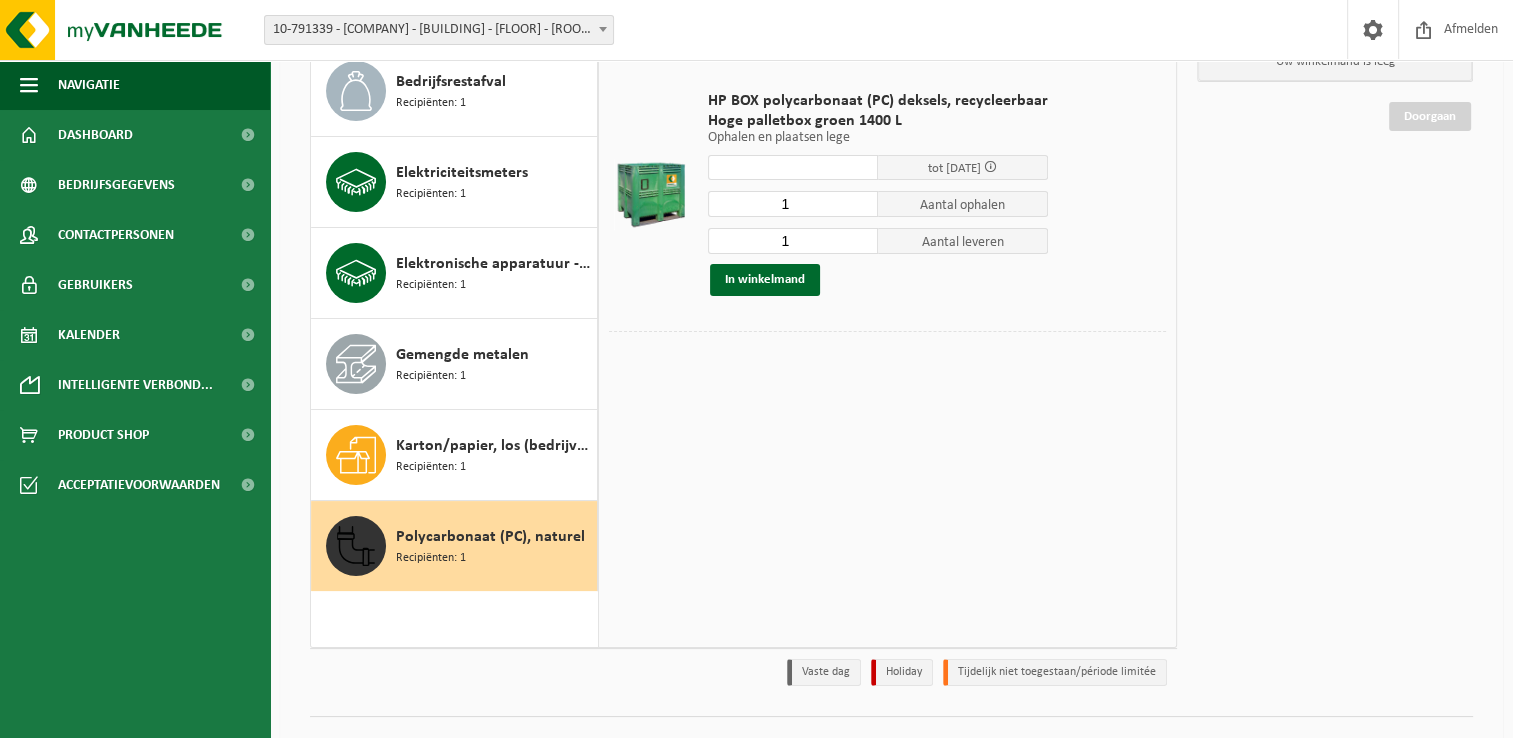 type on "1" 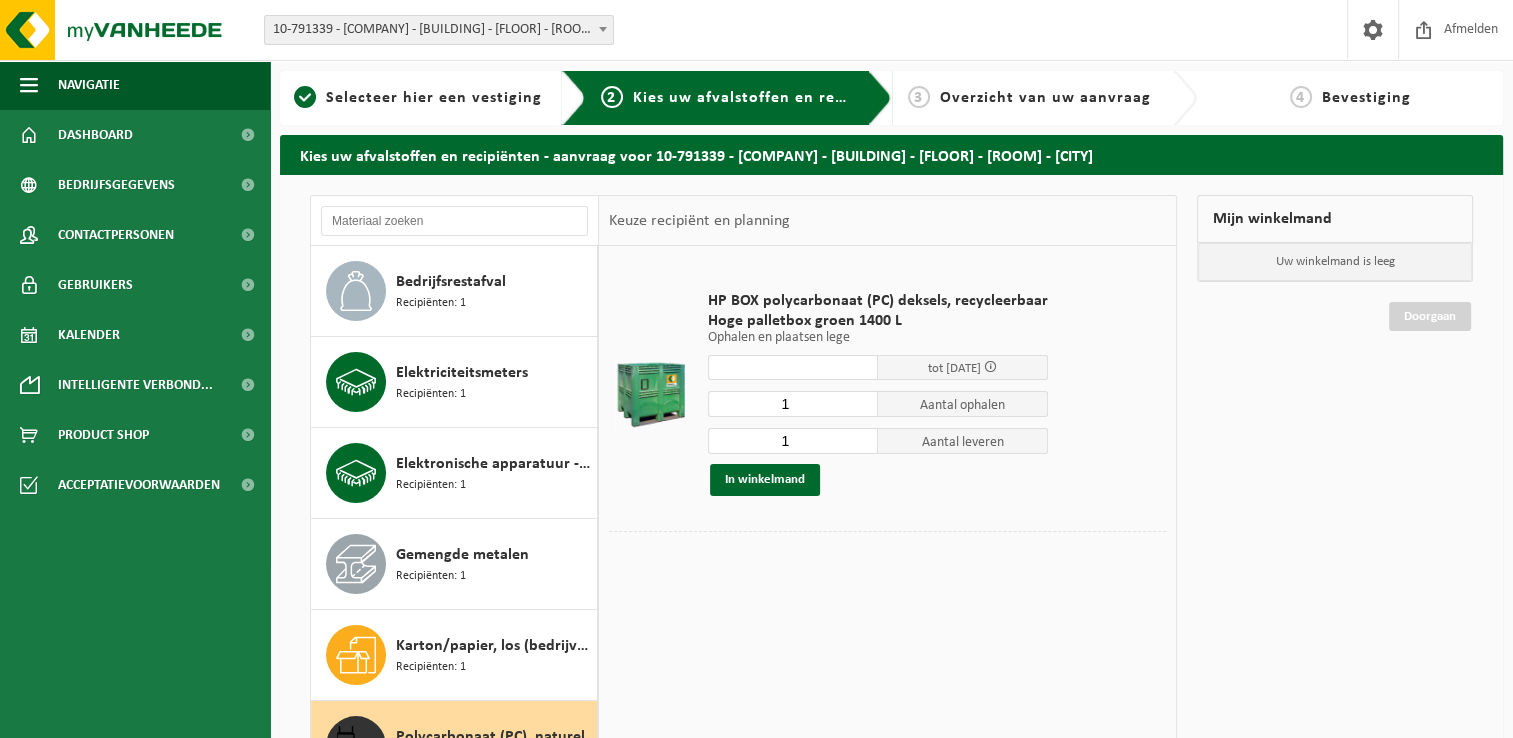 scroll, scrollTop: 200, scrollLeft: 0, axis: vertical 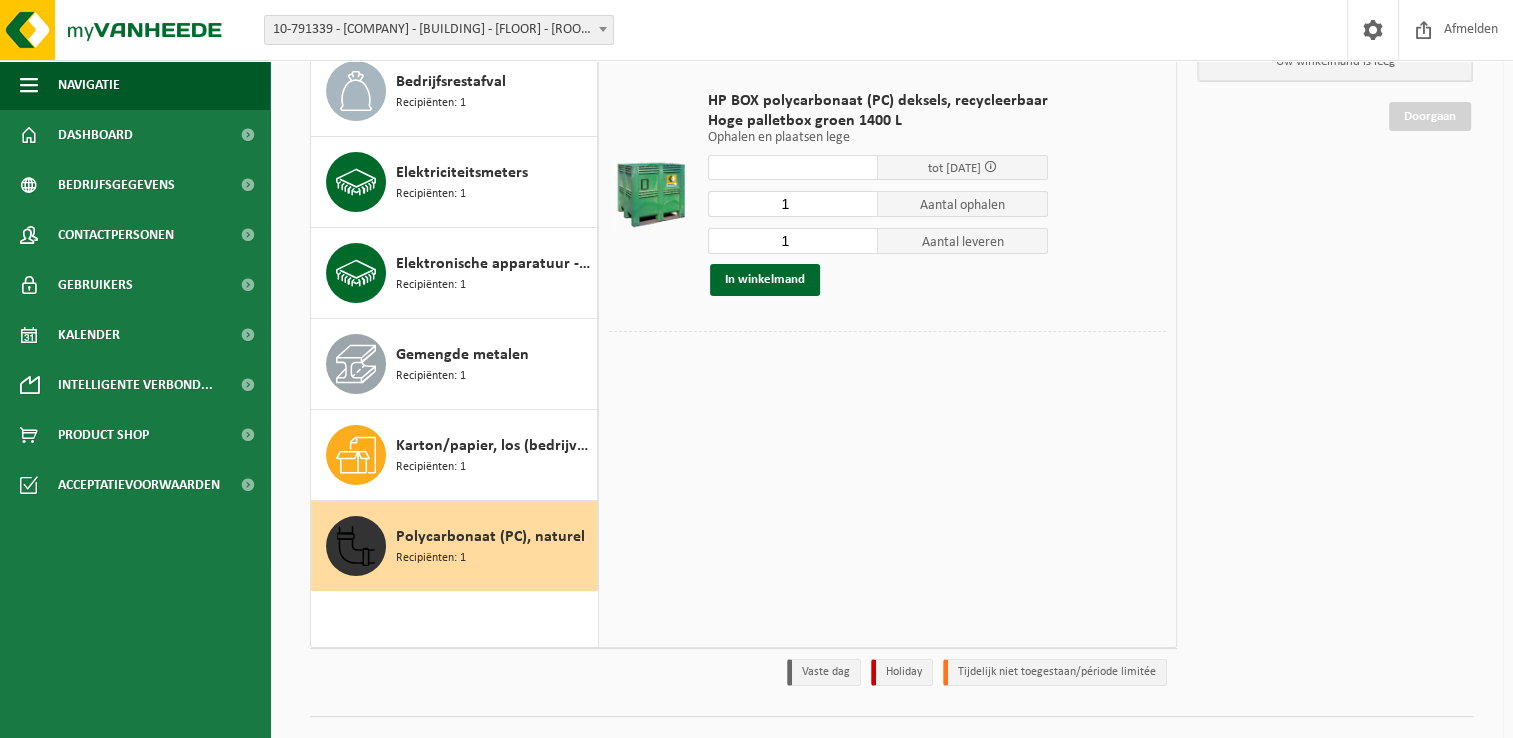 click at bounding box center [793, 167] 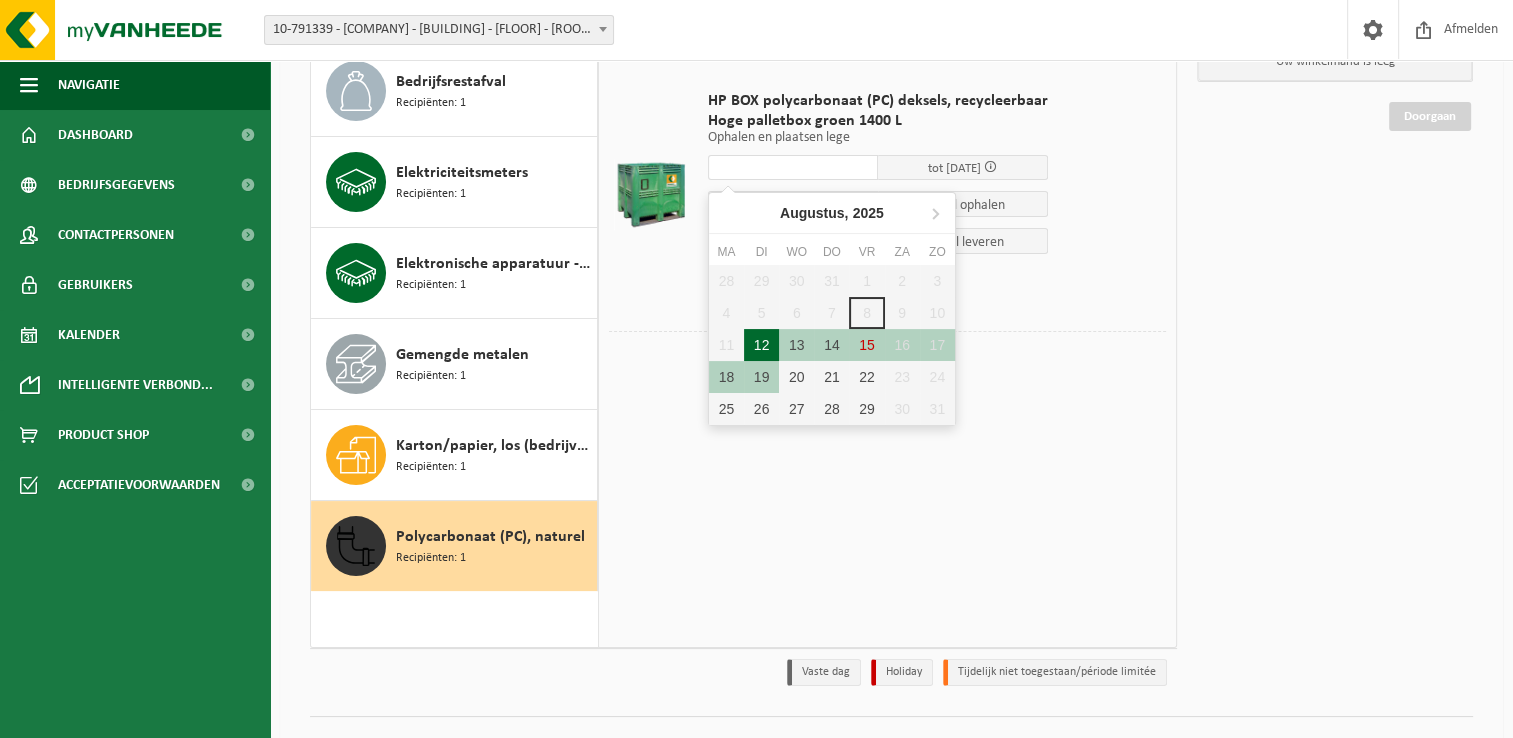 click on "12" at bounding box center (761, 345) 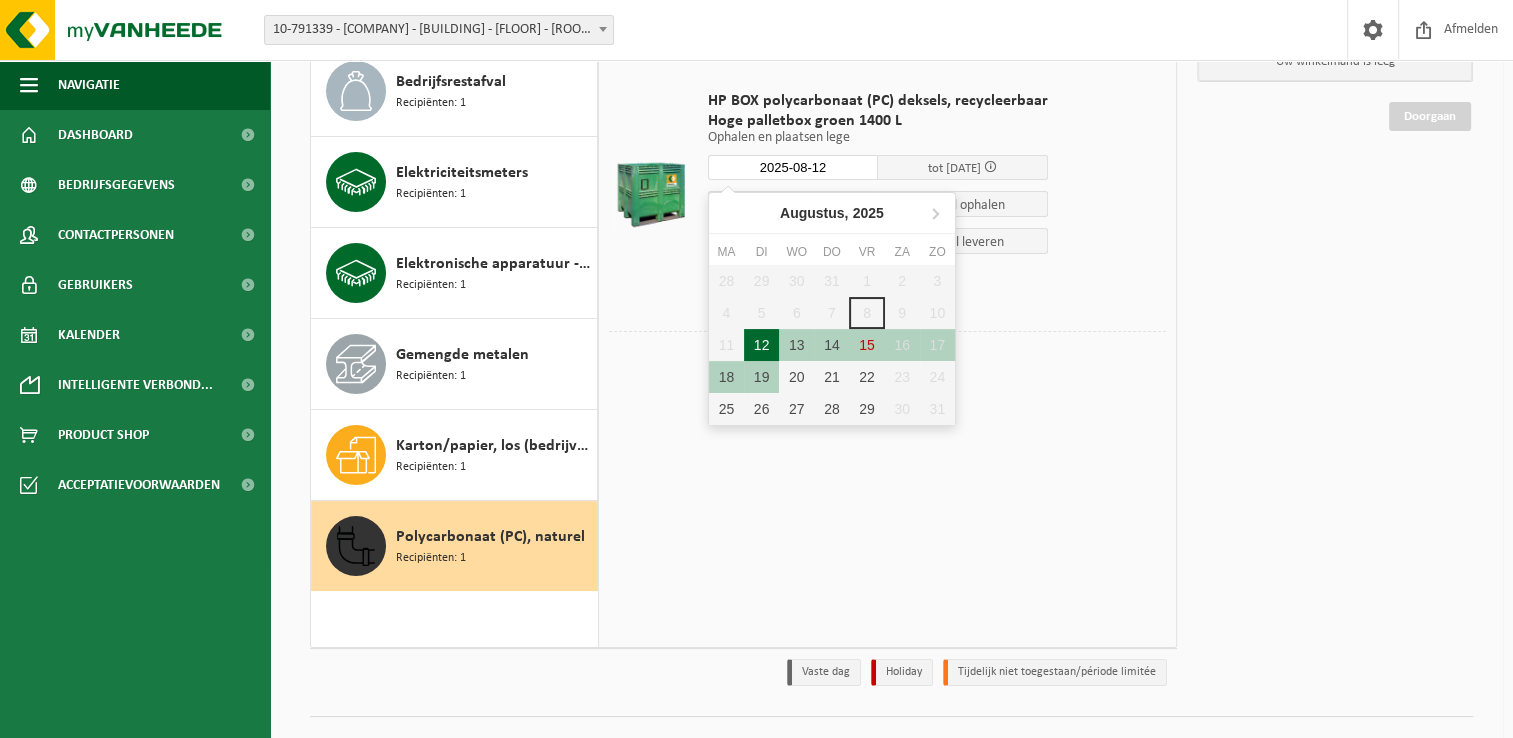 type on "Van 2025-08-12" 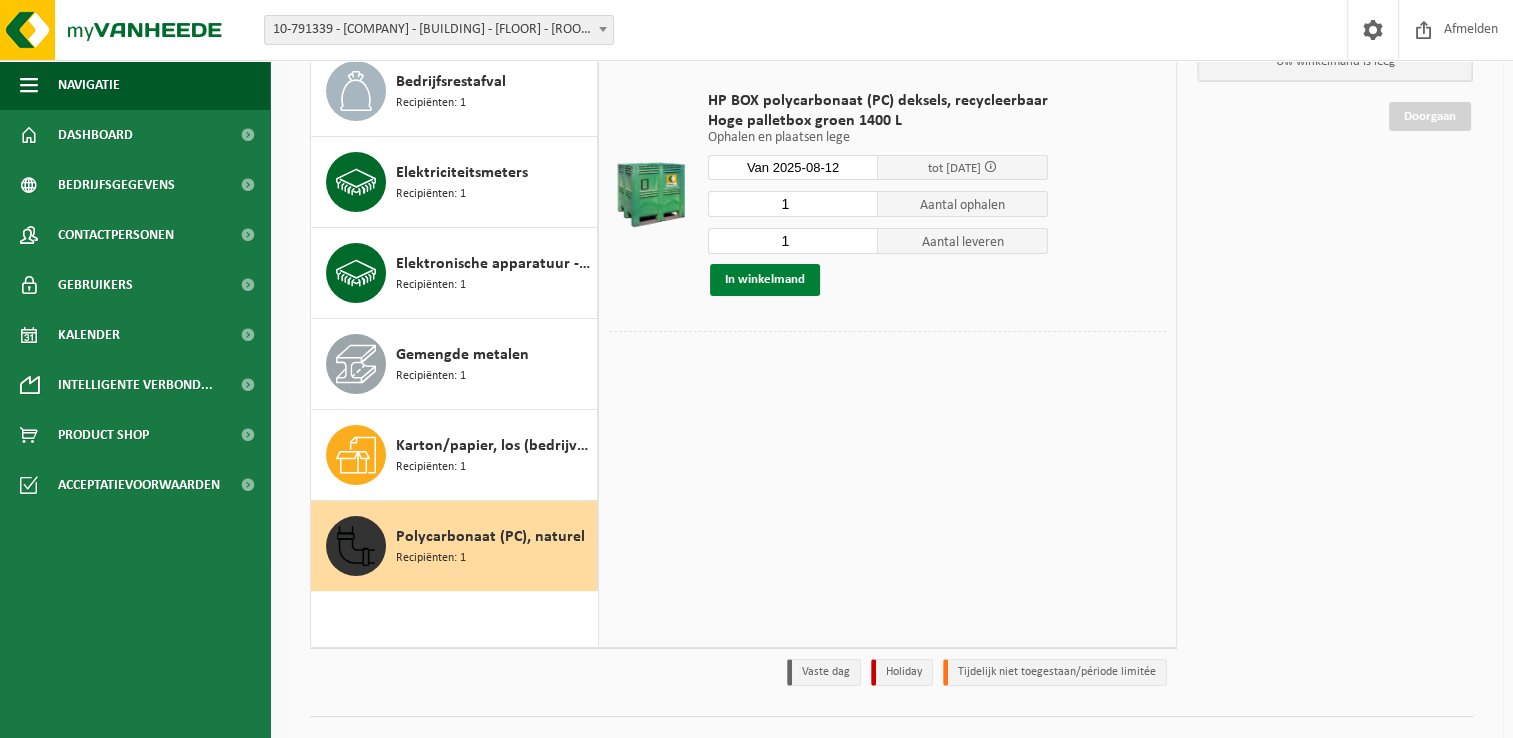 click on "In winkelmand" at bounding box center (765, 280) 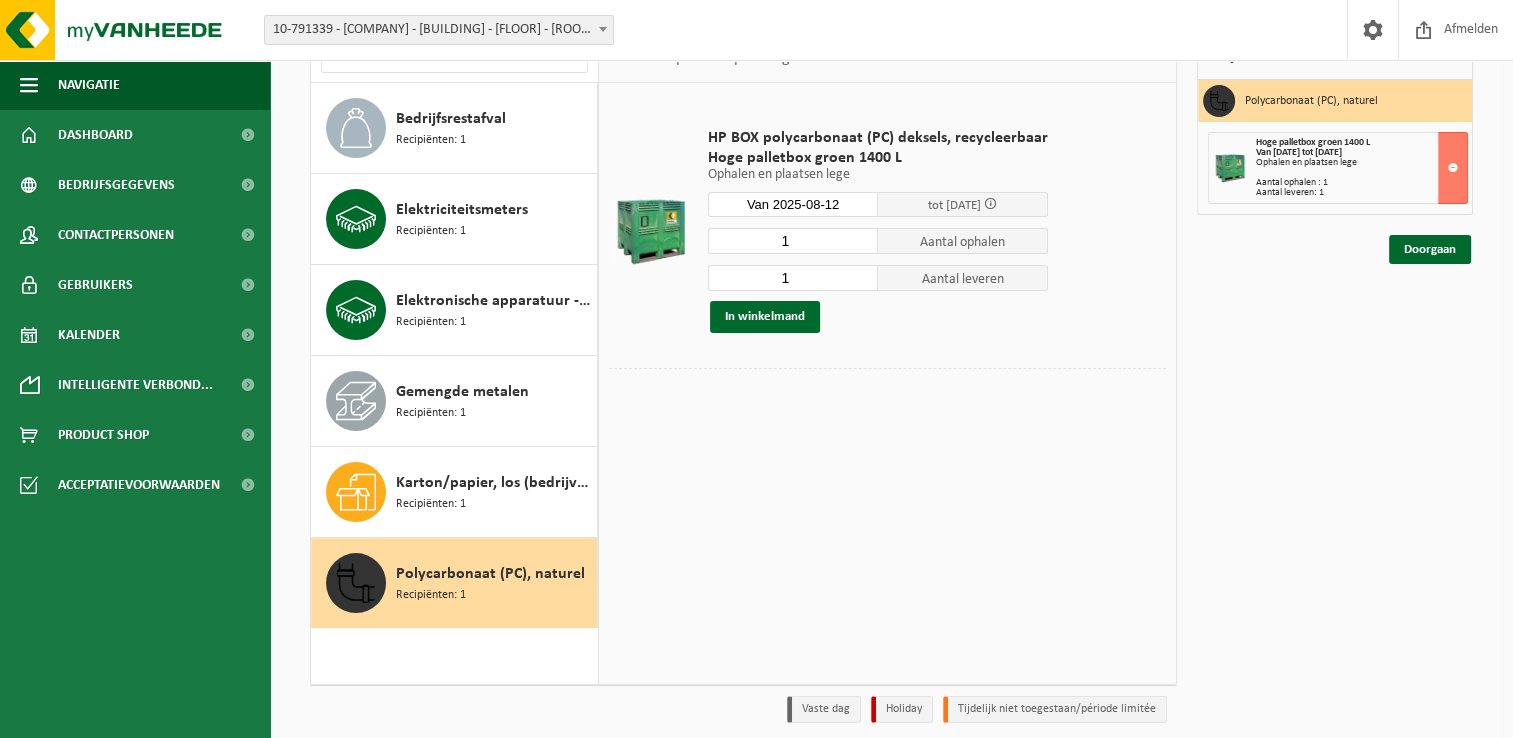 scroll, scrollTop: 100, scrollLeft: 0, axis: vertical 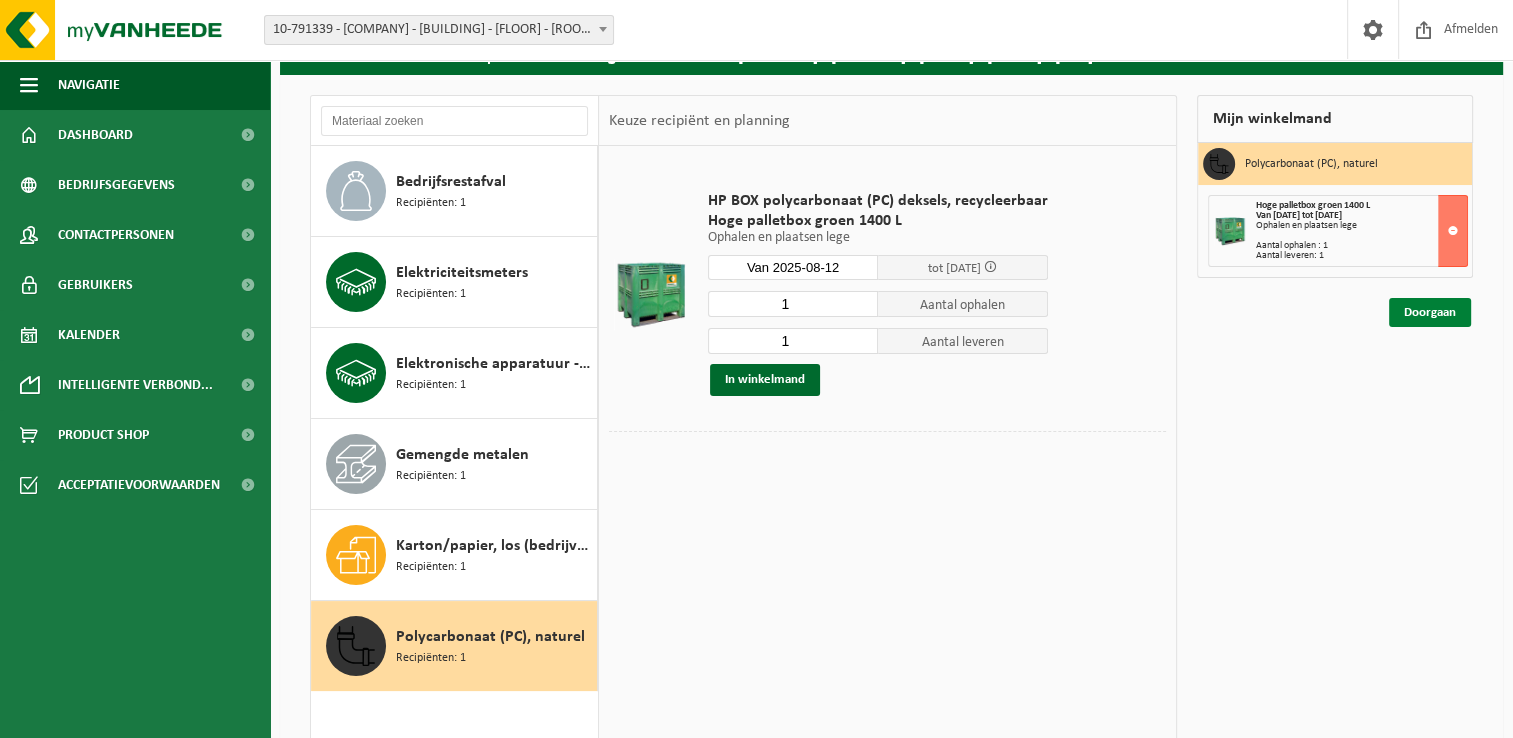 click on "Doorgaan" at bounding box center [1430, 312] 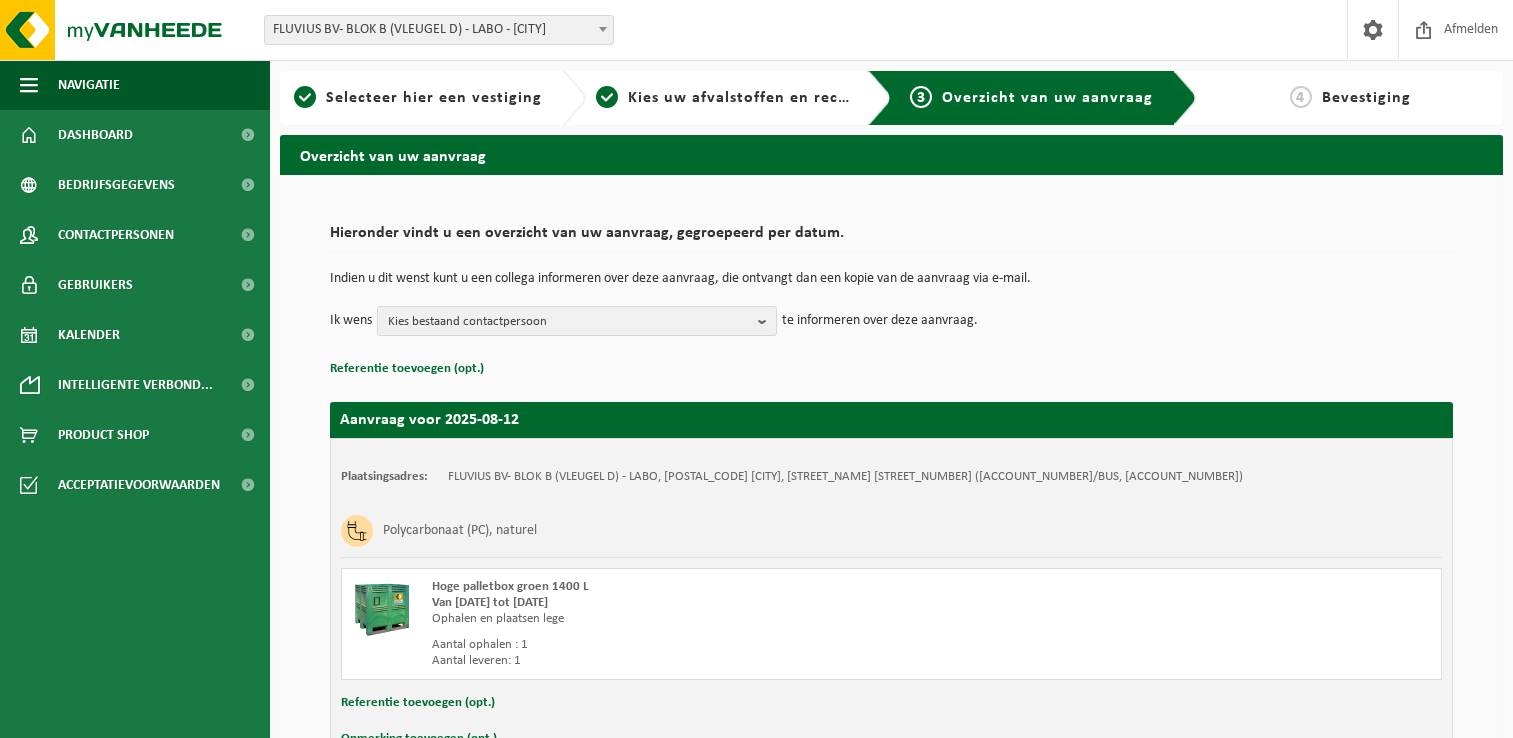 scroll, scrollTop: 0, scrollLeft: 0, axis: both 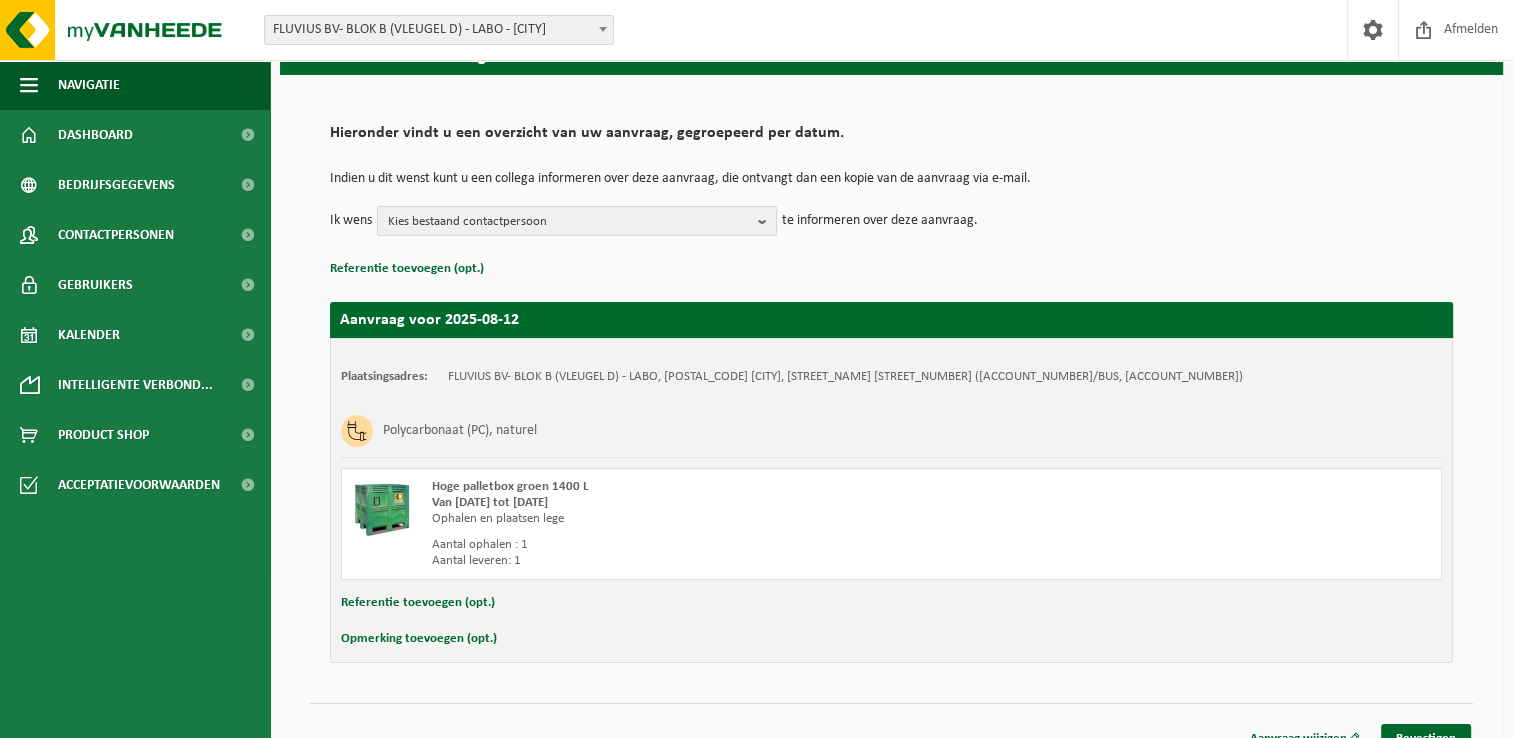 click on "Kies bestaand contactpersoon" at bounding box center (569, 222) 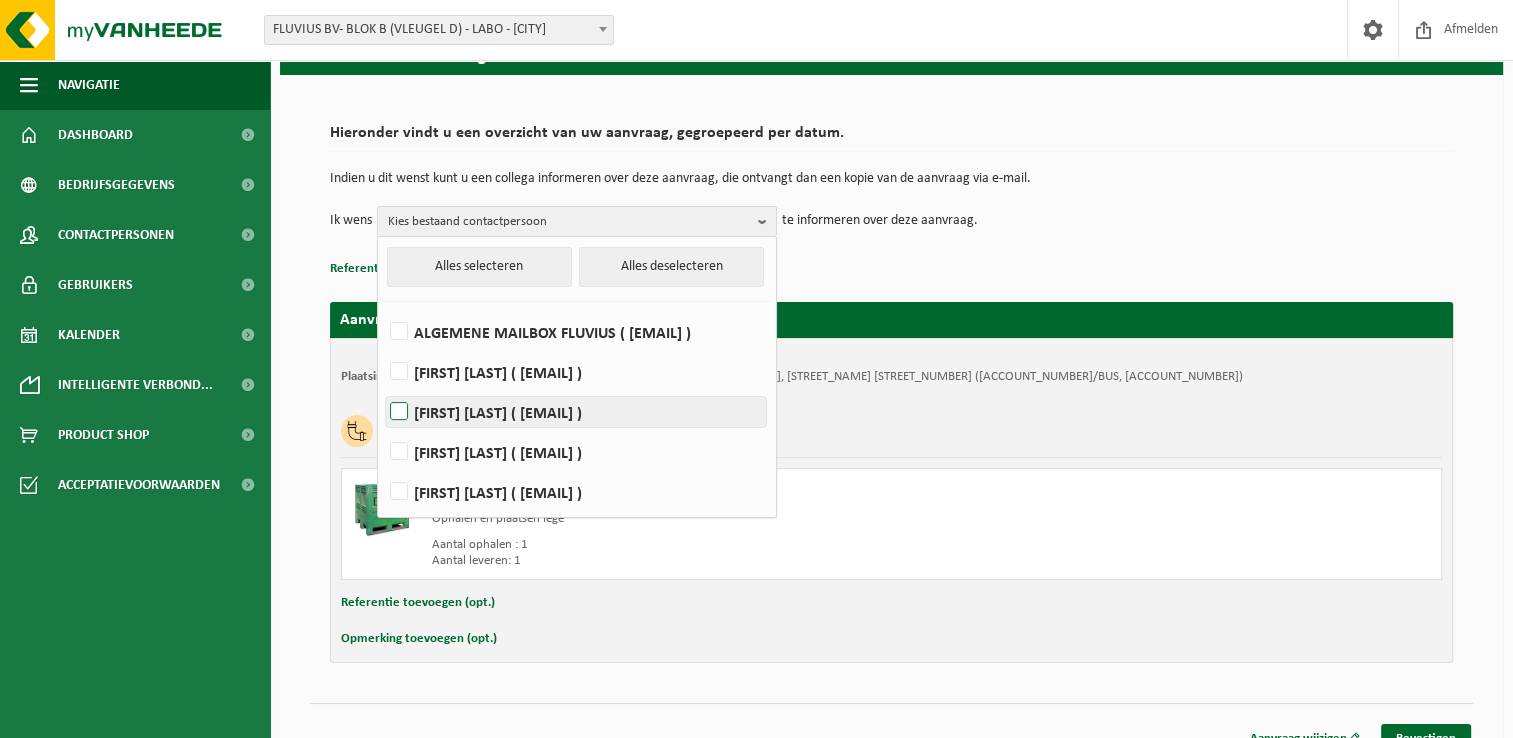 click on "[FIRST] [LAST] ( [EMAIL] )" at bounding box center [576, 412] 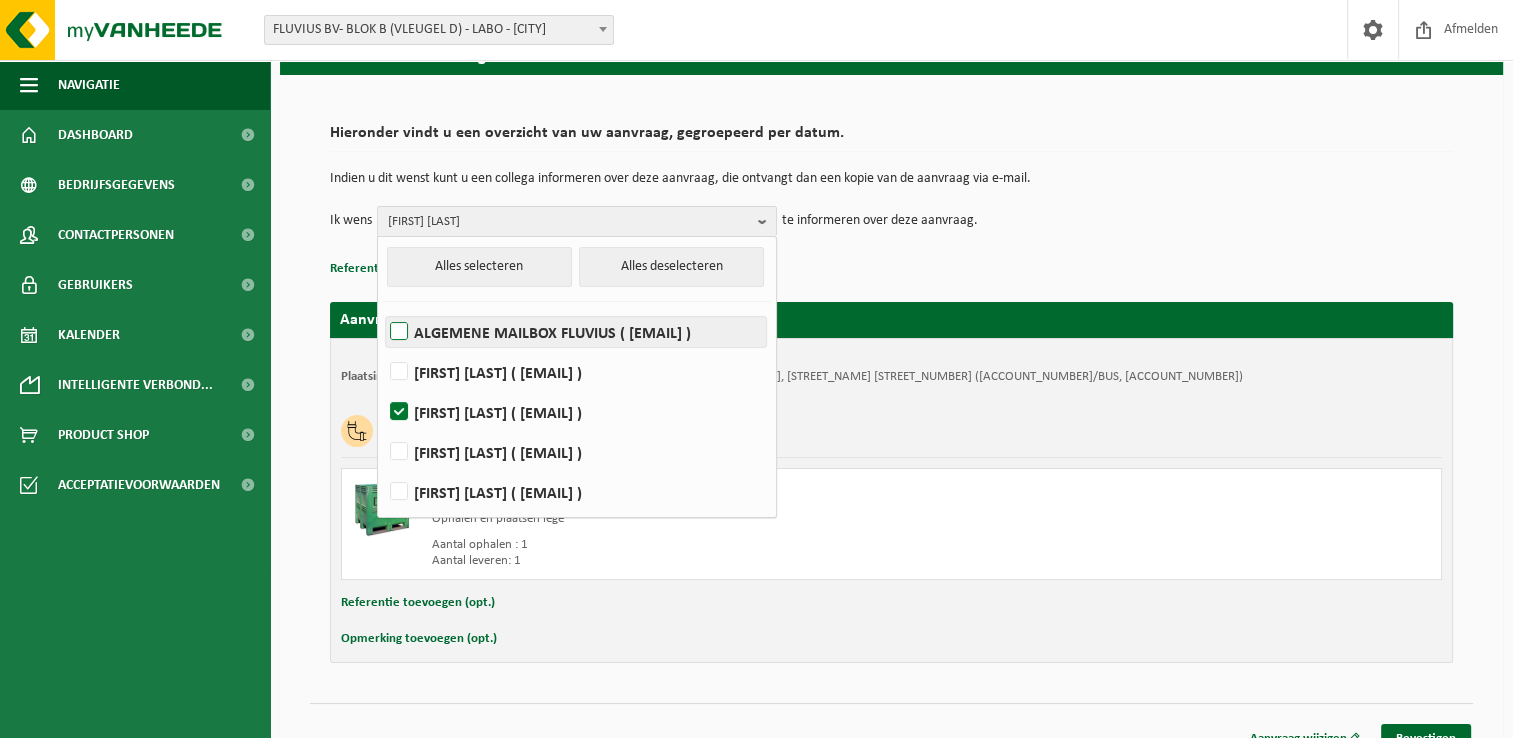 click on "ALGEMENE MAILBOX FLUVIUS ( [EMAIL] )" at bounding box center (576, 332) 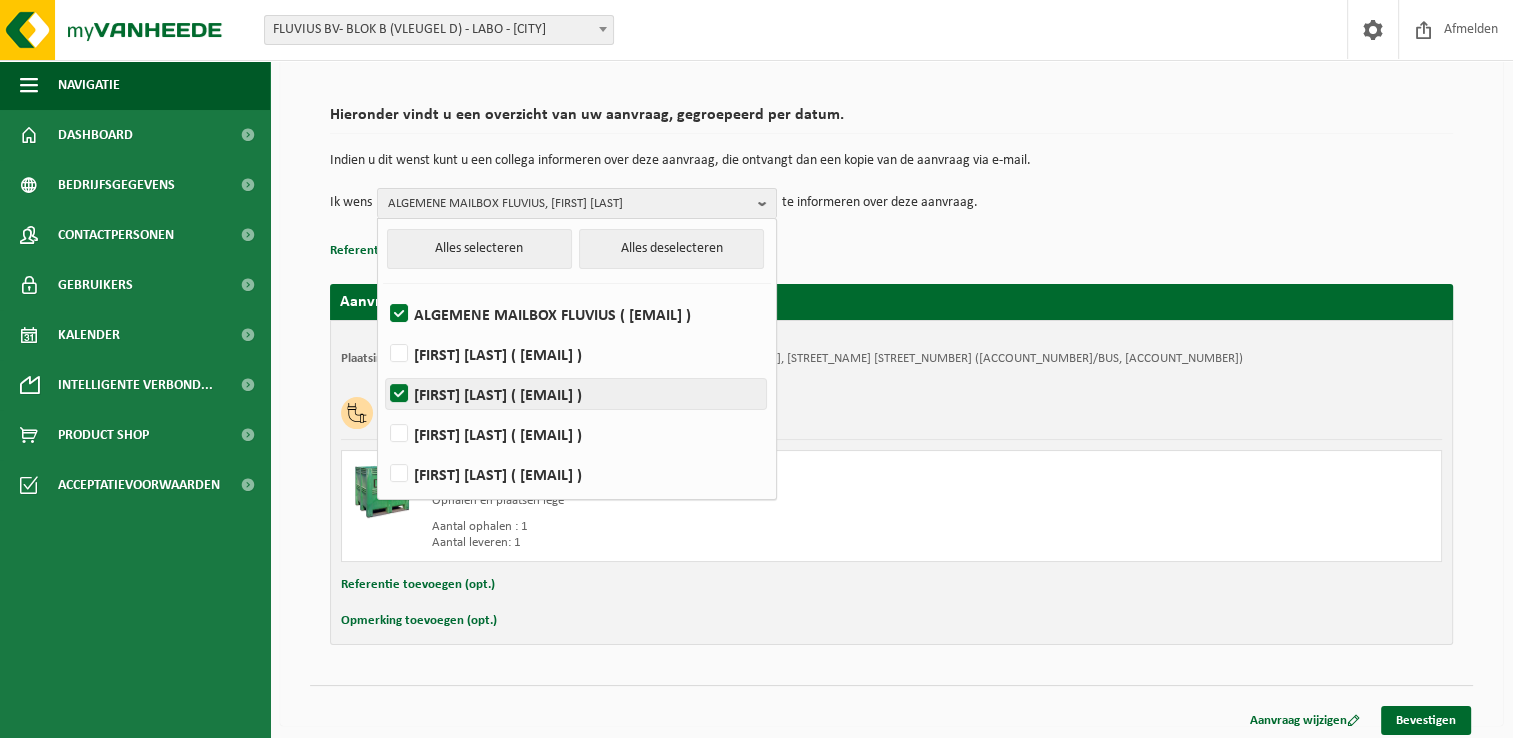 scroll, scrollTop: 124, scrollLeft: 0, axis: vertical 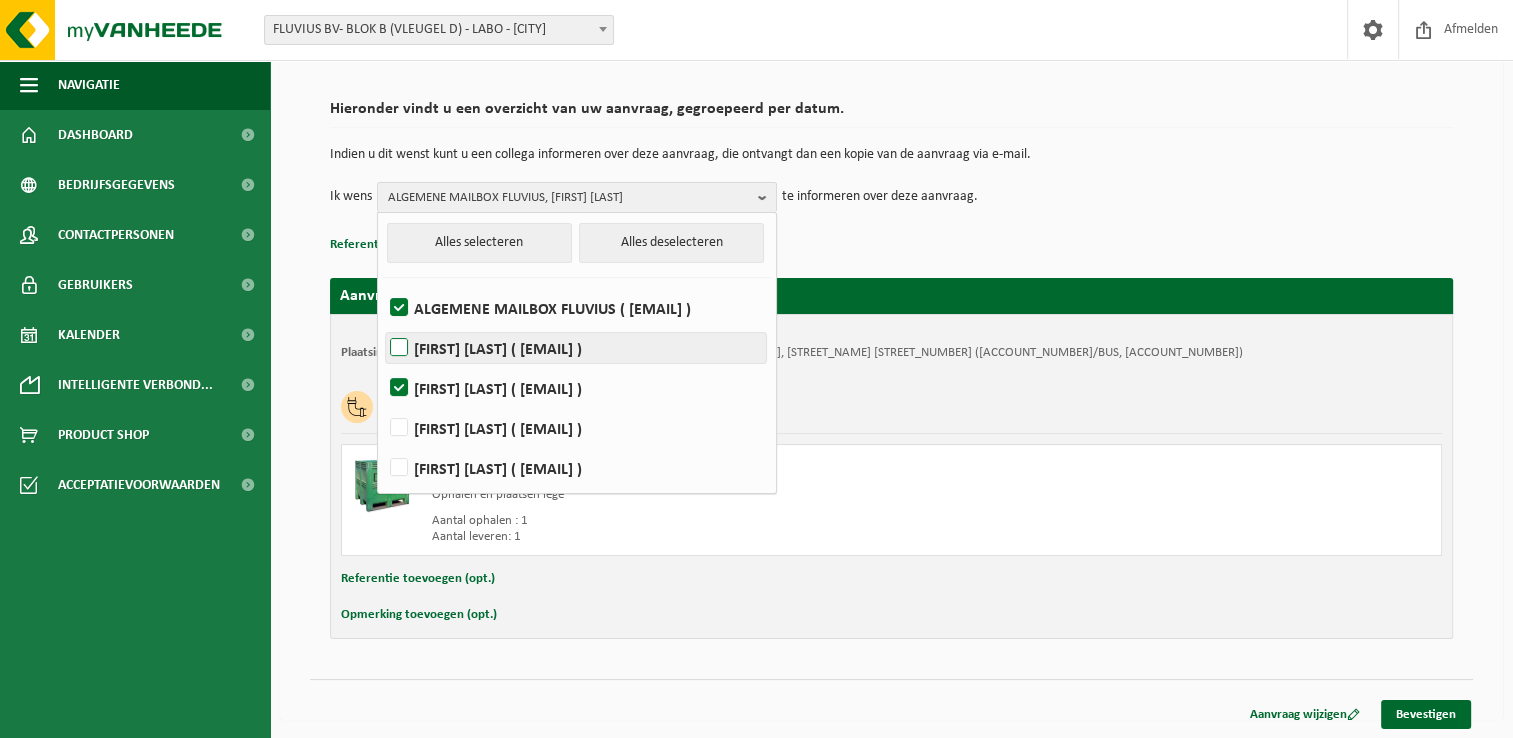 click on "[FIRST] [LAST] ( [EMAIL] )" at bounding box center (576, 348) 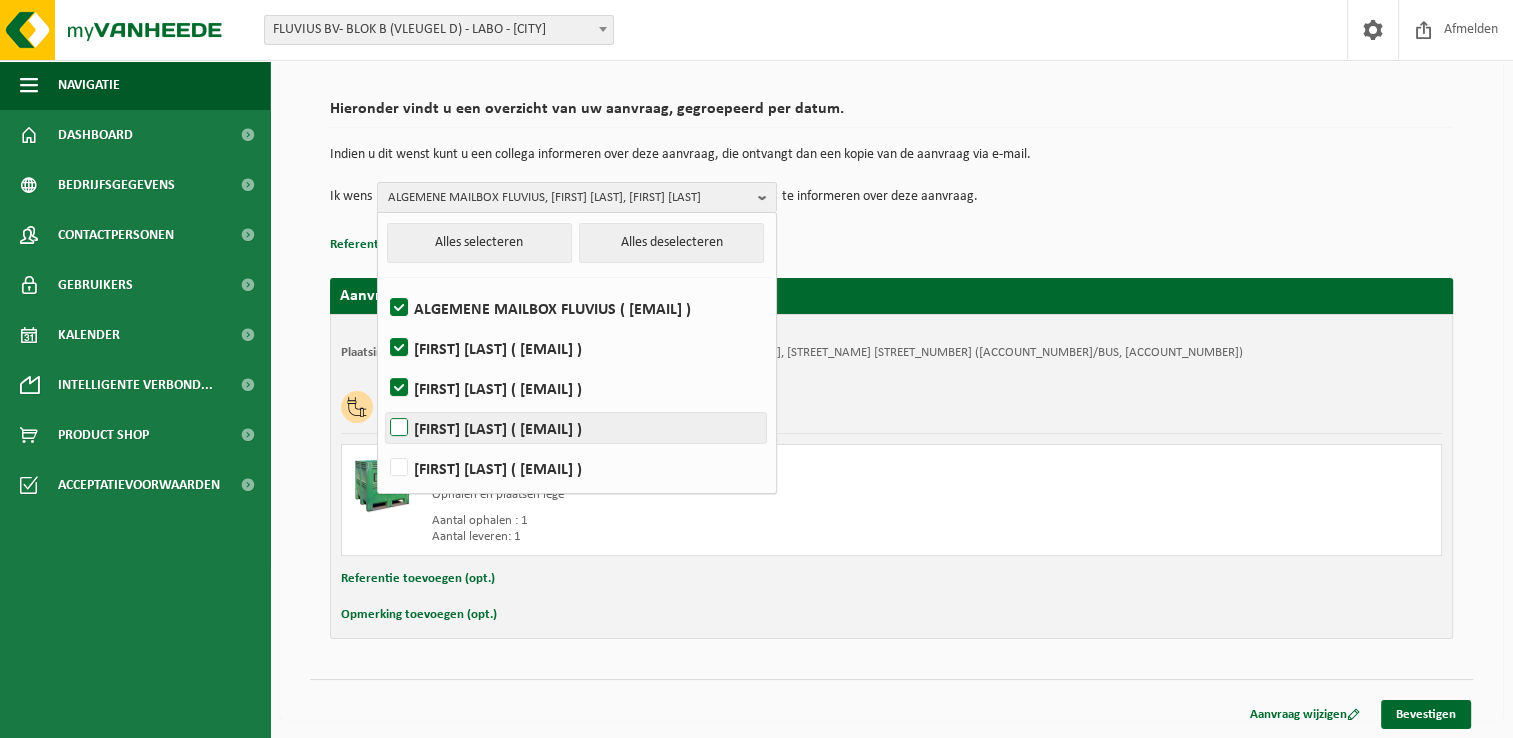 click on "[FIRST] [LAST] ( [EMAIL] )" at bounding box center [576, 428] 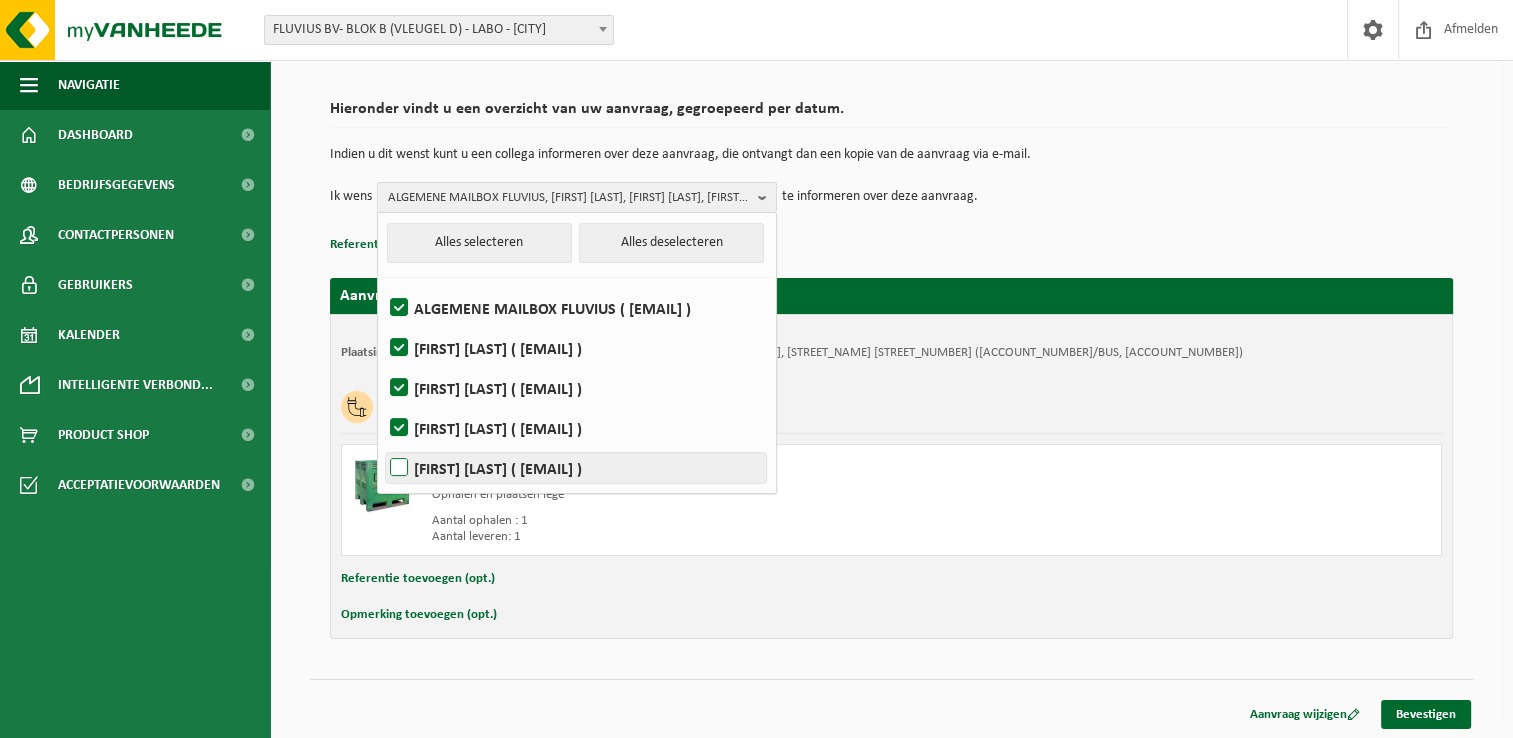 click on "[FIRST] [LAST] ( [EMAIL] )" at bounding box center [576, 468] 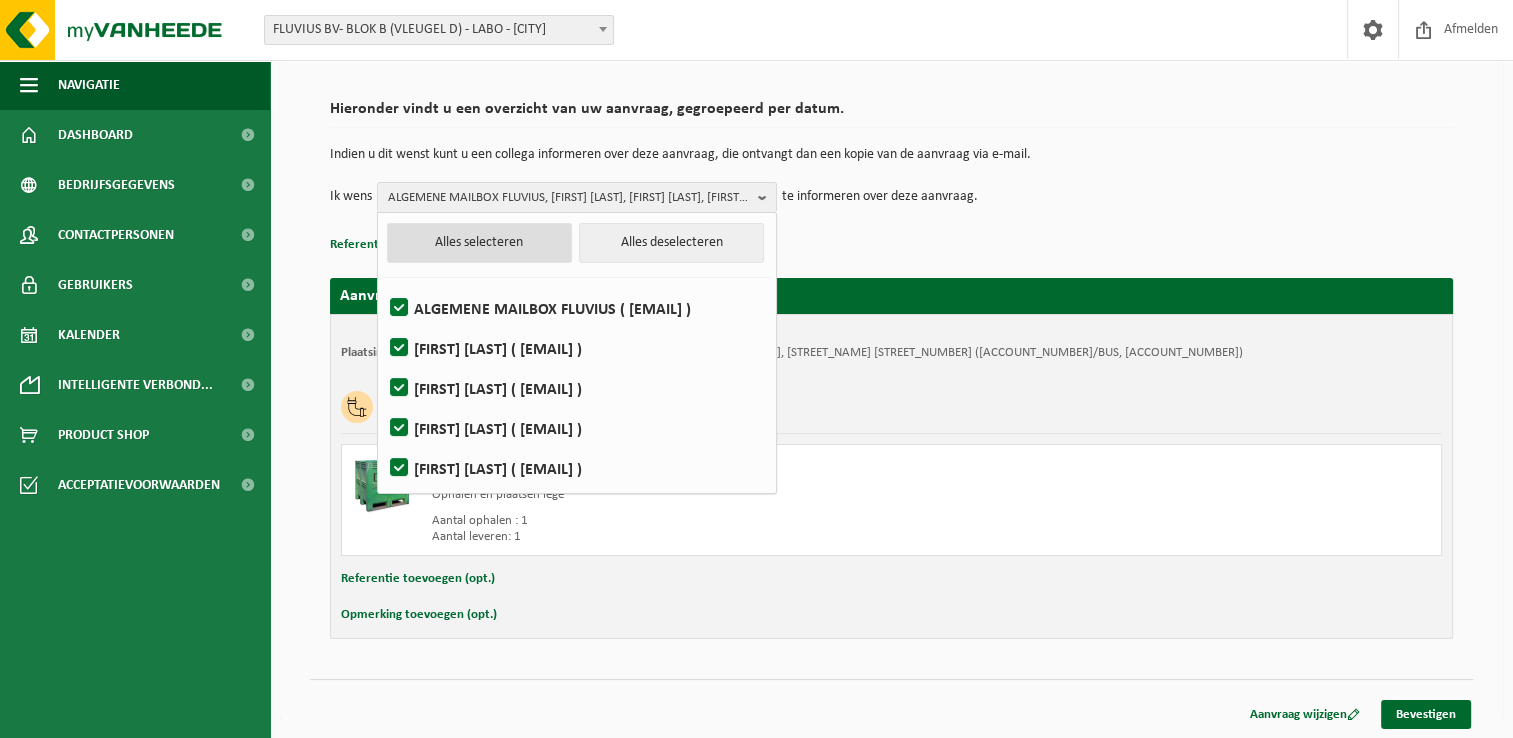 click on "Alles selecteren" at bounding box center [479, 243] 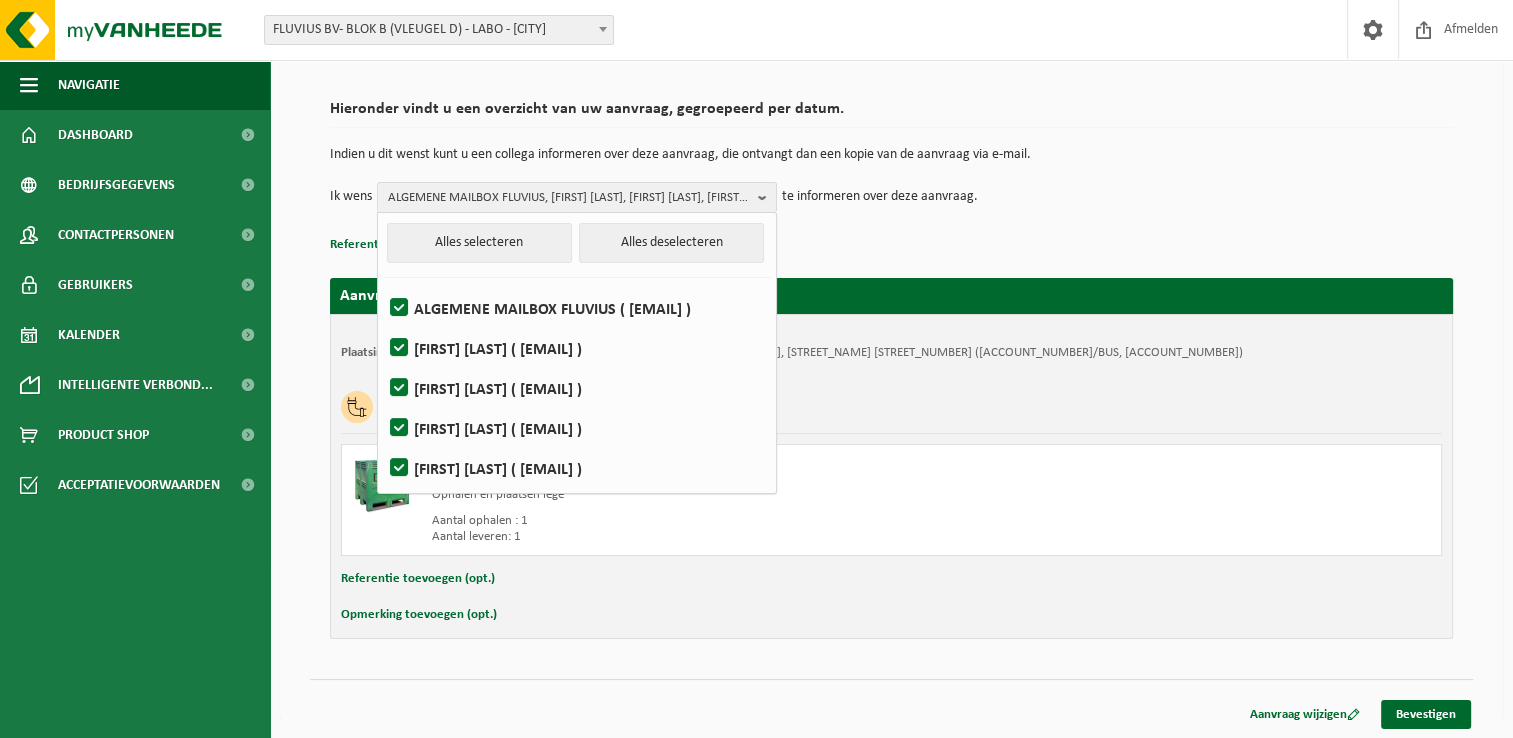 click on "Referentie toevoegen (opt.)" at bounding box center (891, 245) 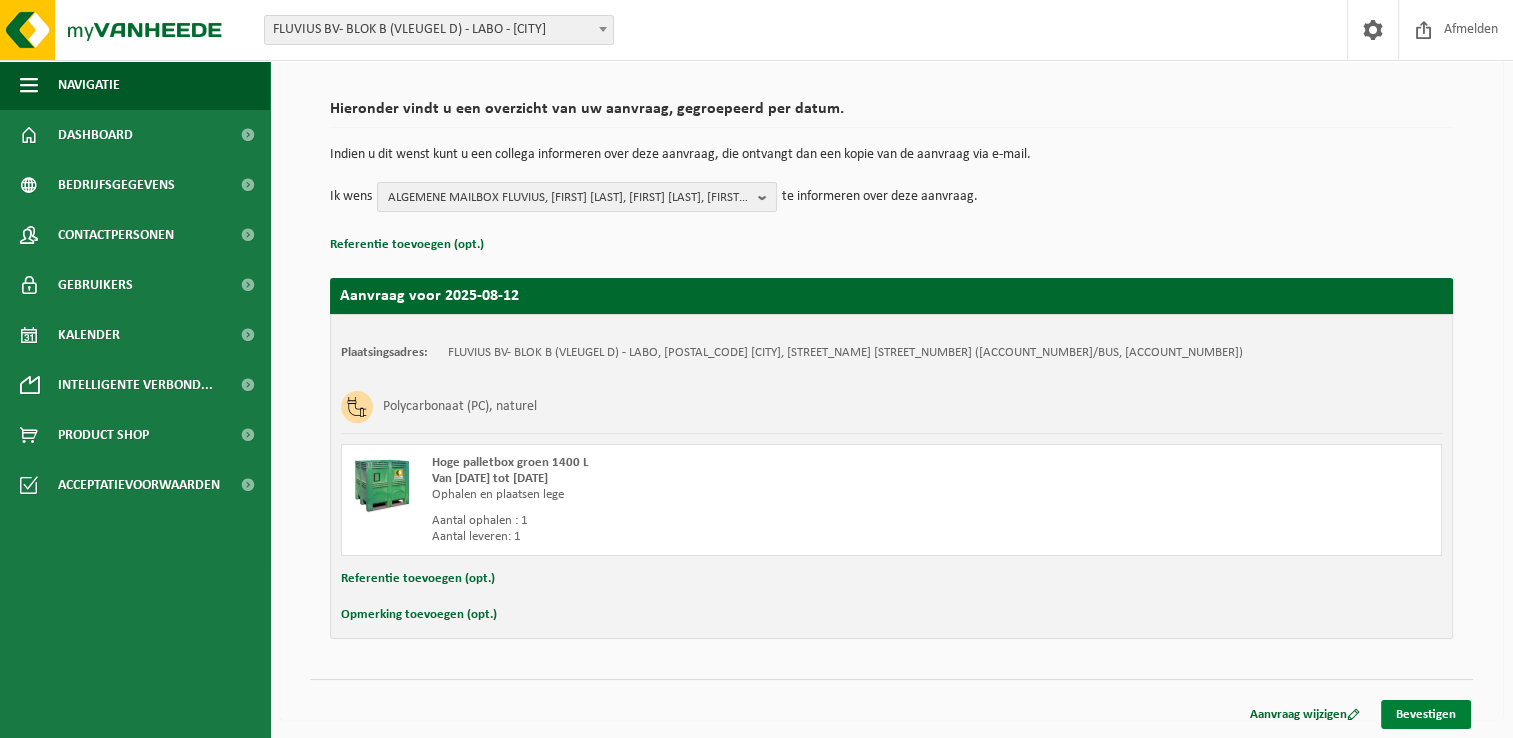 click on "Bevestigen" at bounding box center (1426, 714) 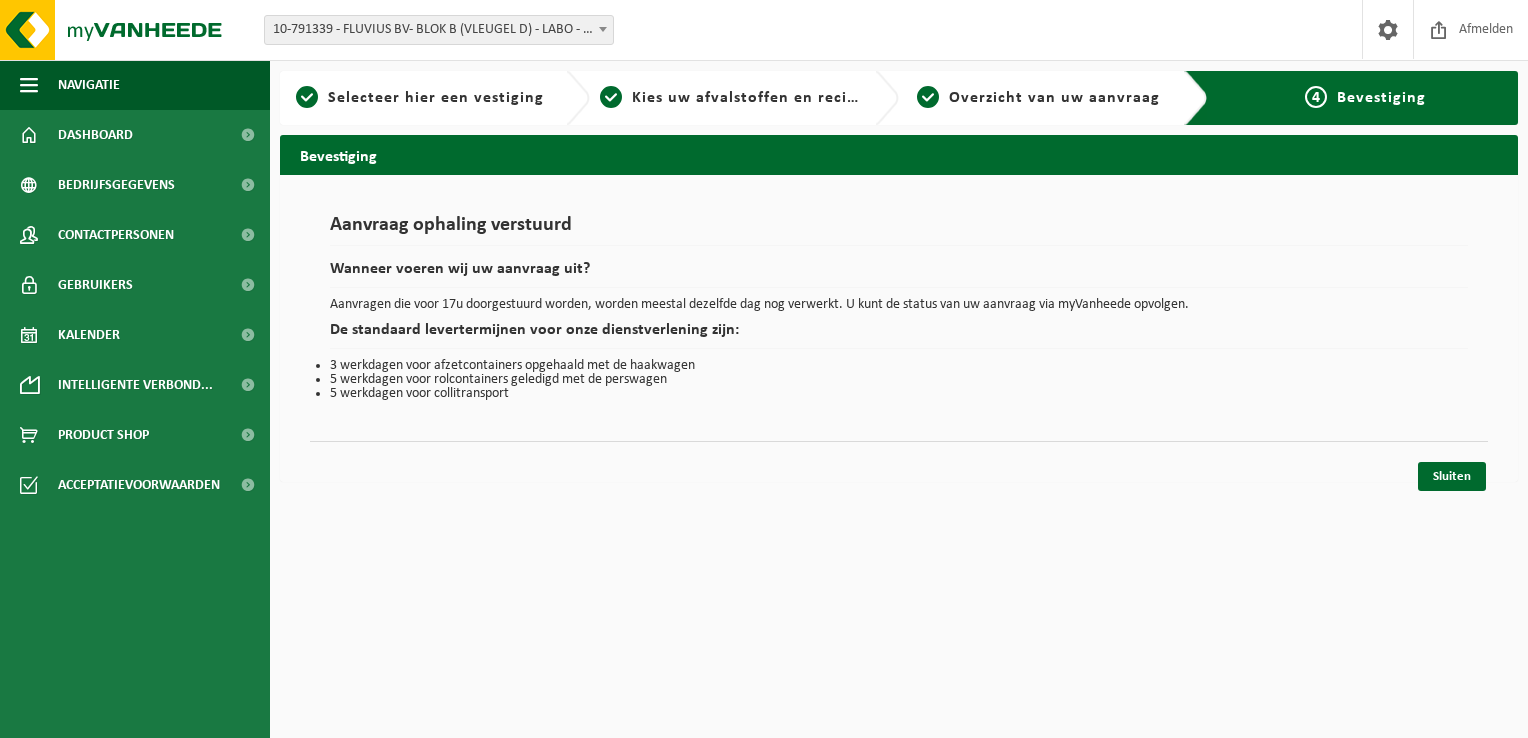 scroll, scrollTop: 0, scrollLeft: 0, axis: both 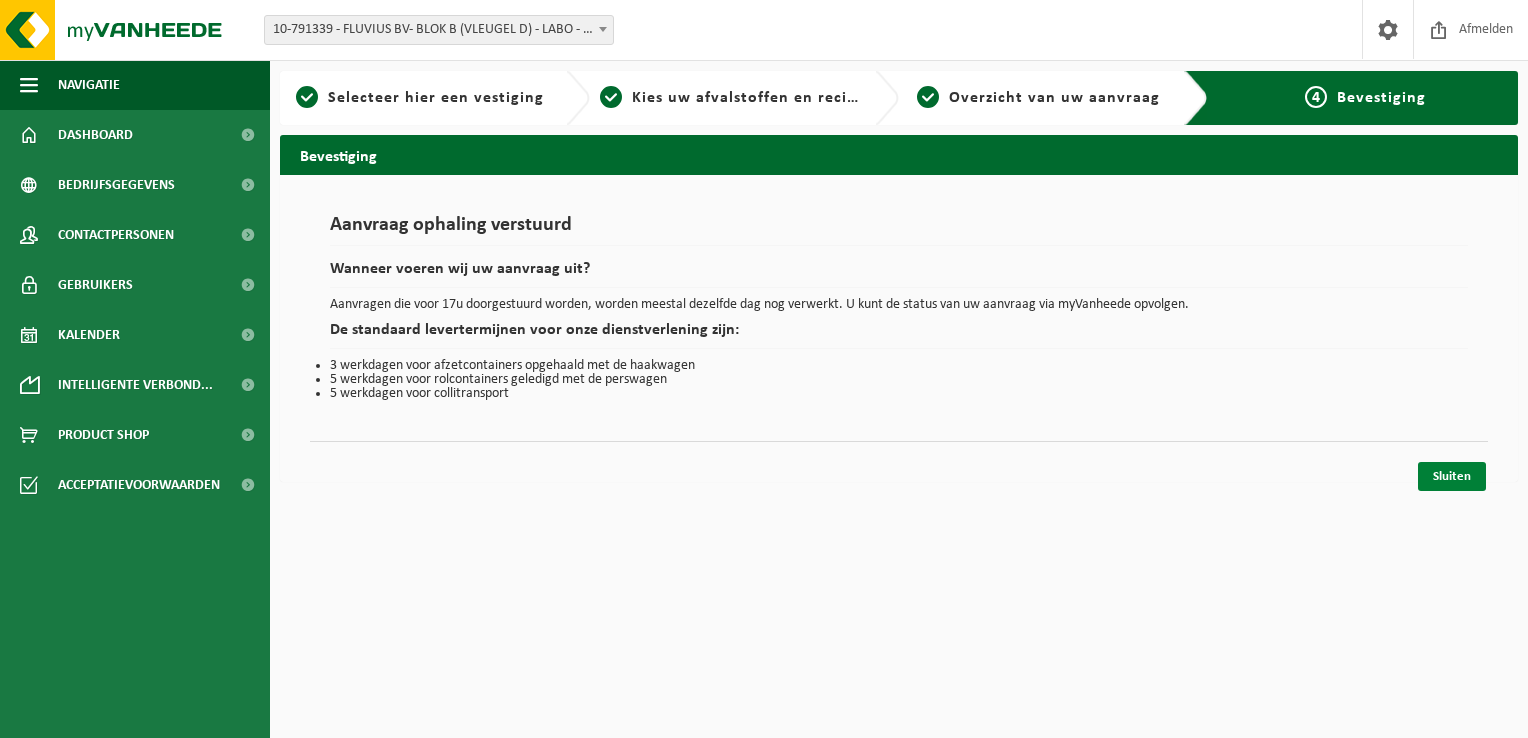 click on "Sluiten" at bounding box center (1452, 476) 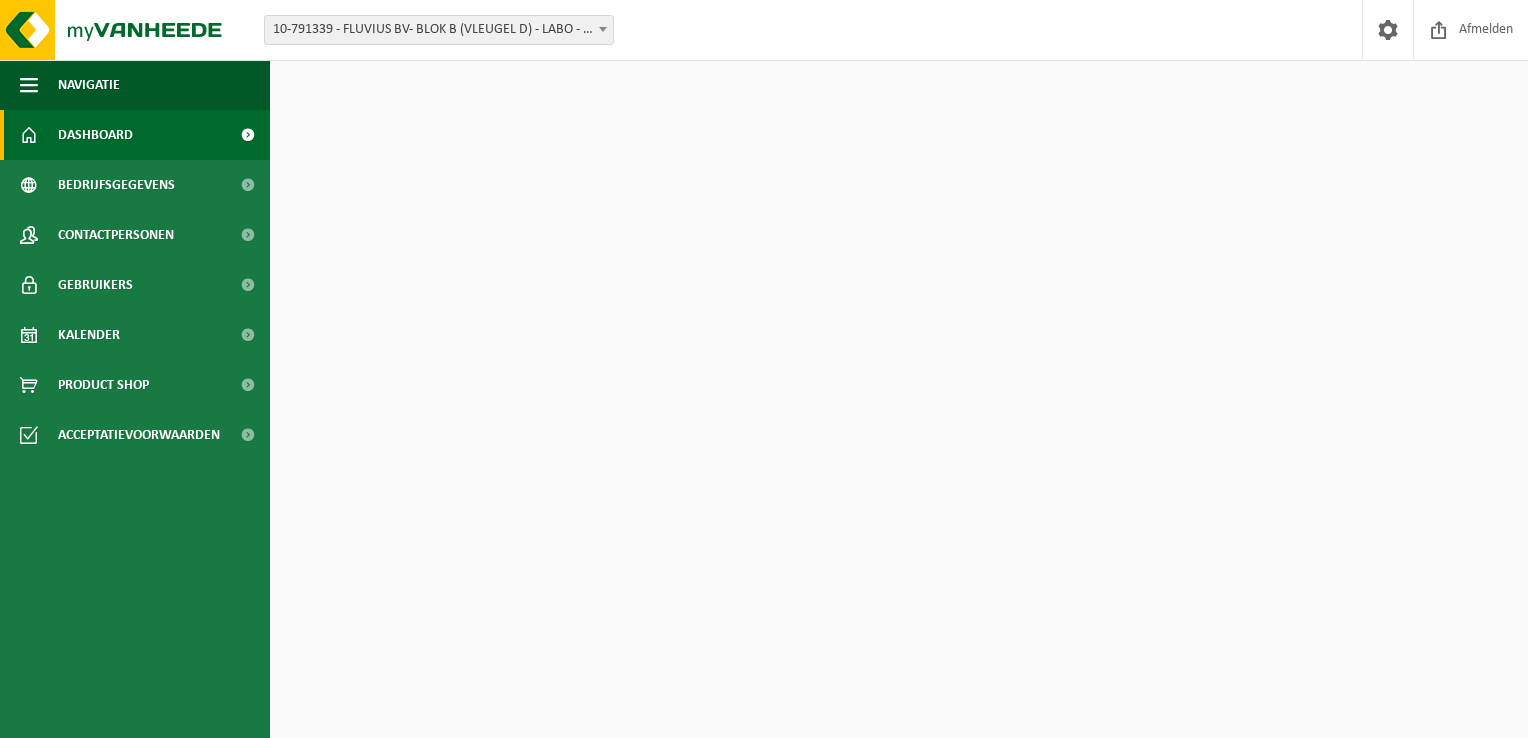 scroll, scrollTop: 0, scrollLeft: 0, axis: both 